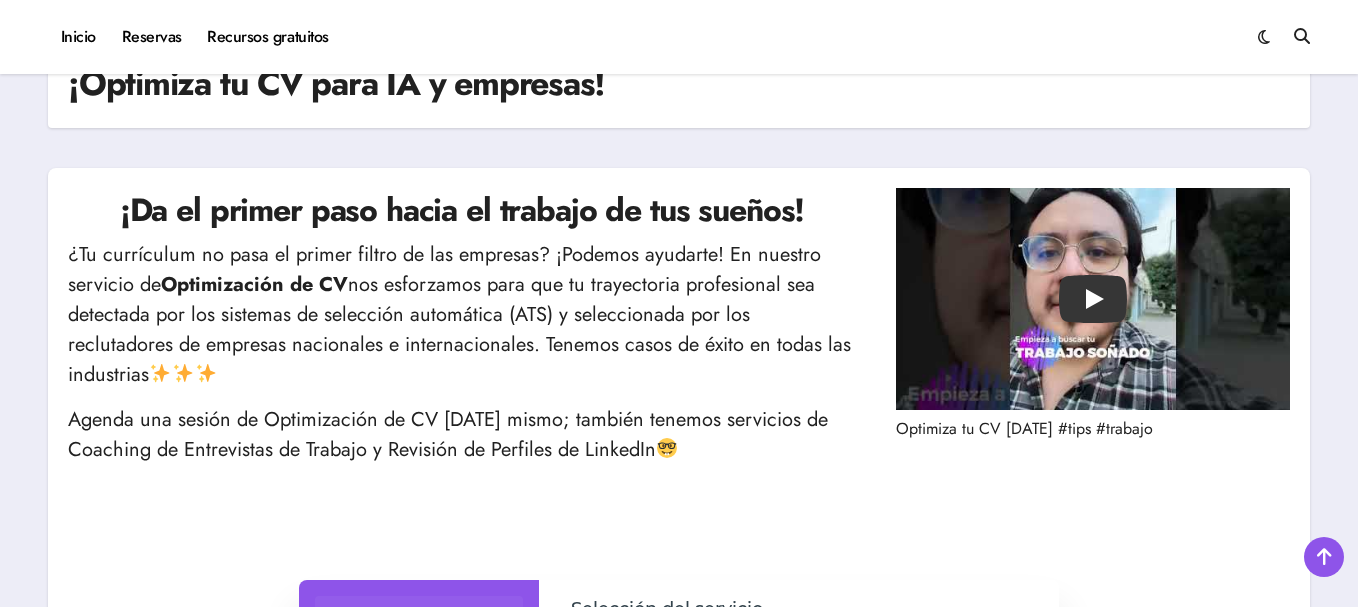 scroll, scrollTop: 2451, scrollLeft: 0, axis: vertical 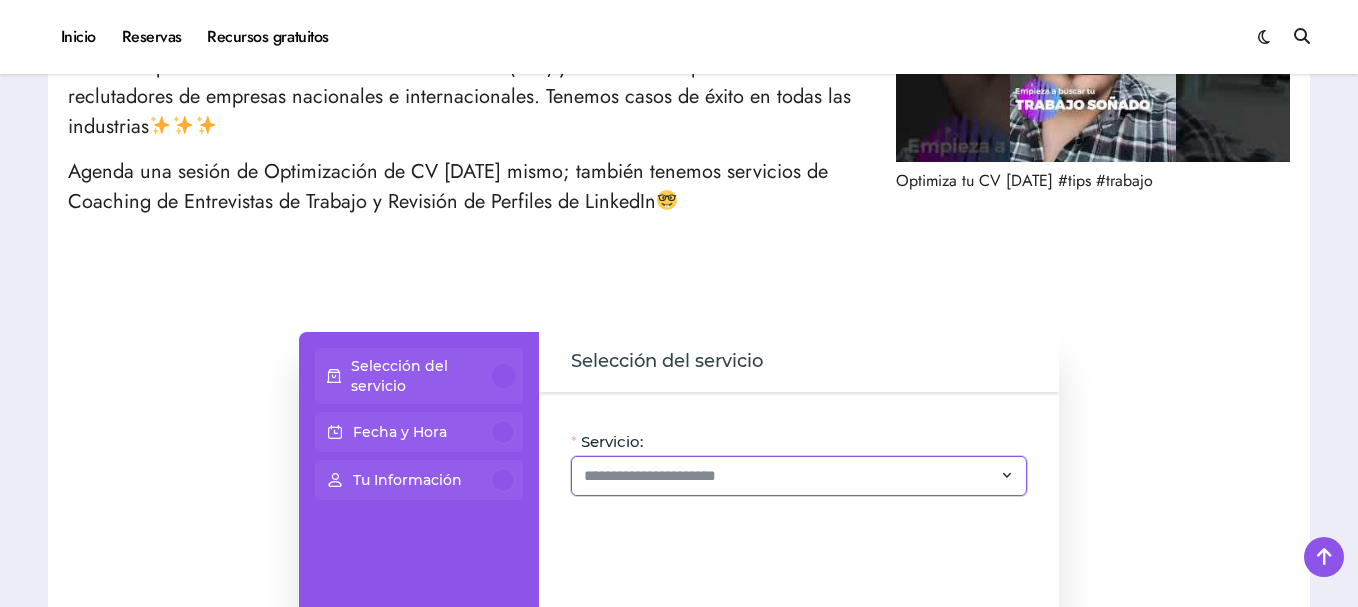 click 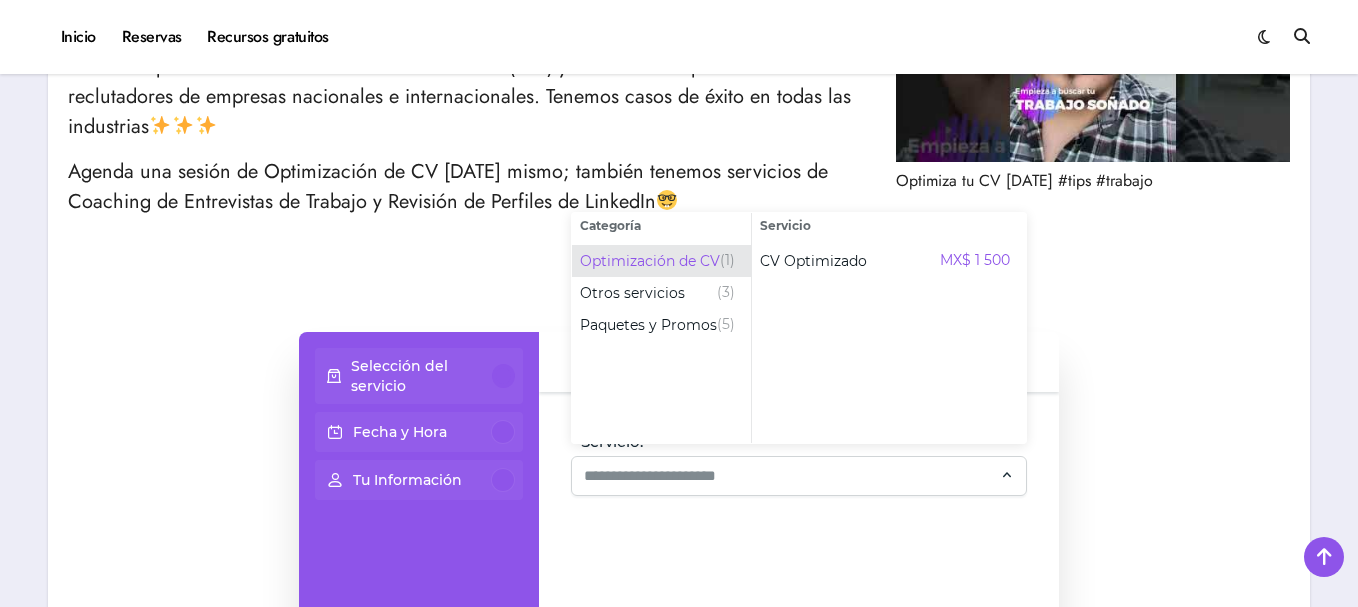 click on "Optimización de CV" at bounding box center [650, 261] 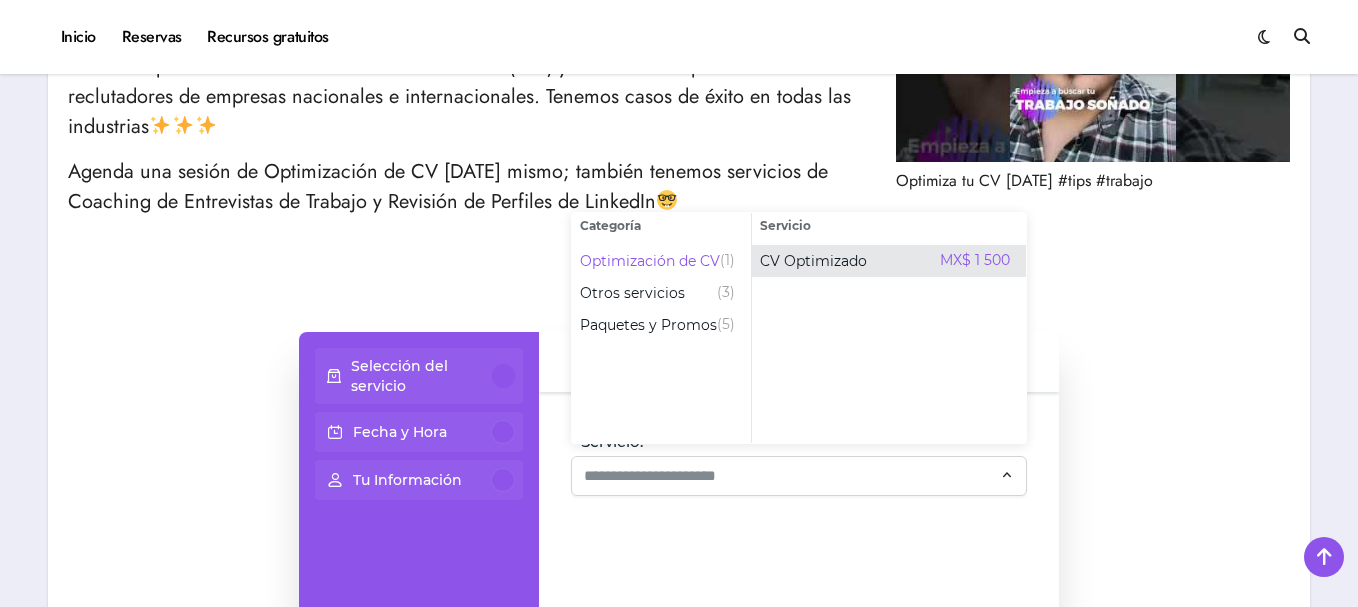 click on "CV Optimizado" at bounding box center (813, 261) 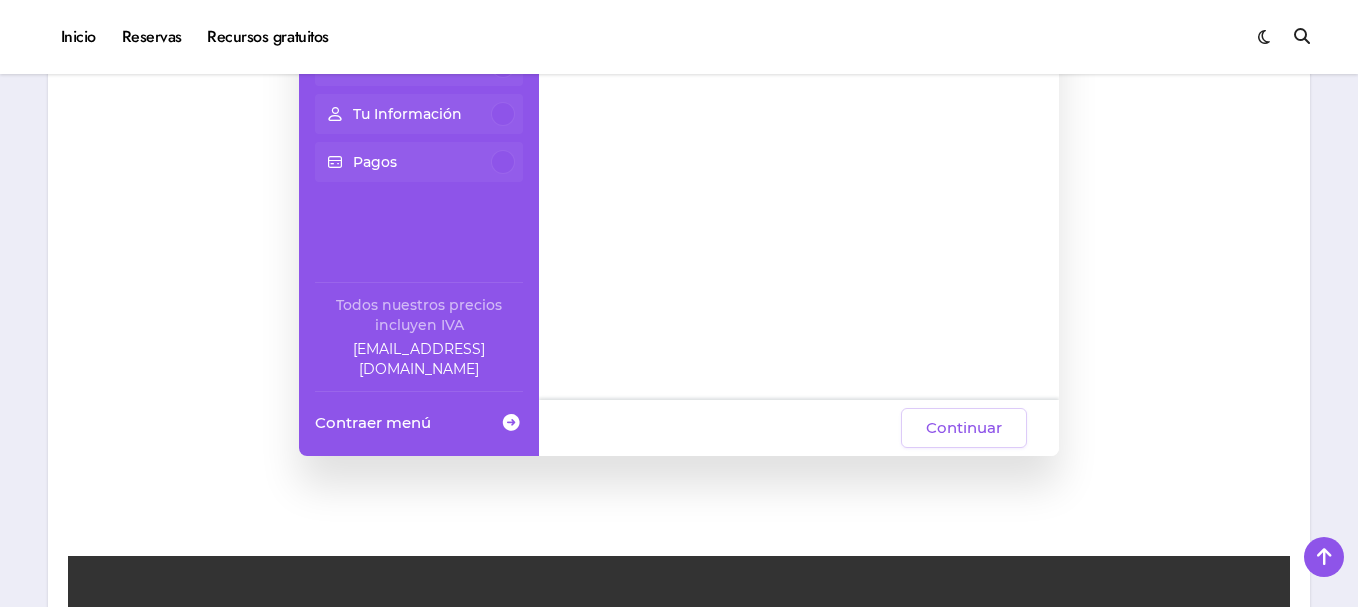 scroll, scrollTop: 665, scrollLeft: 0, axis: vertical 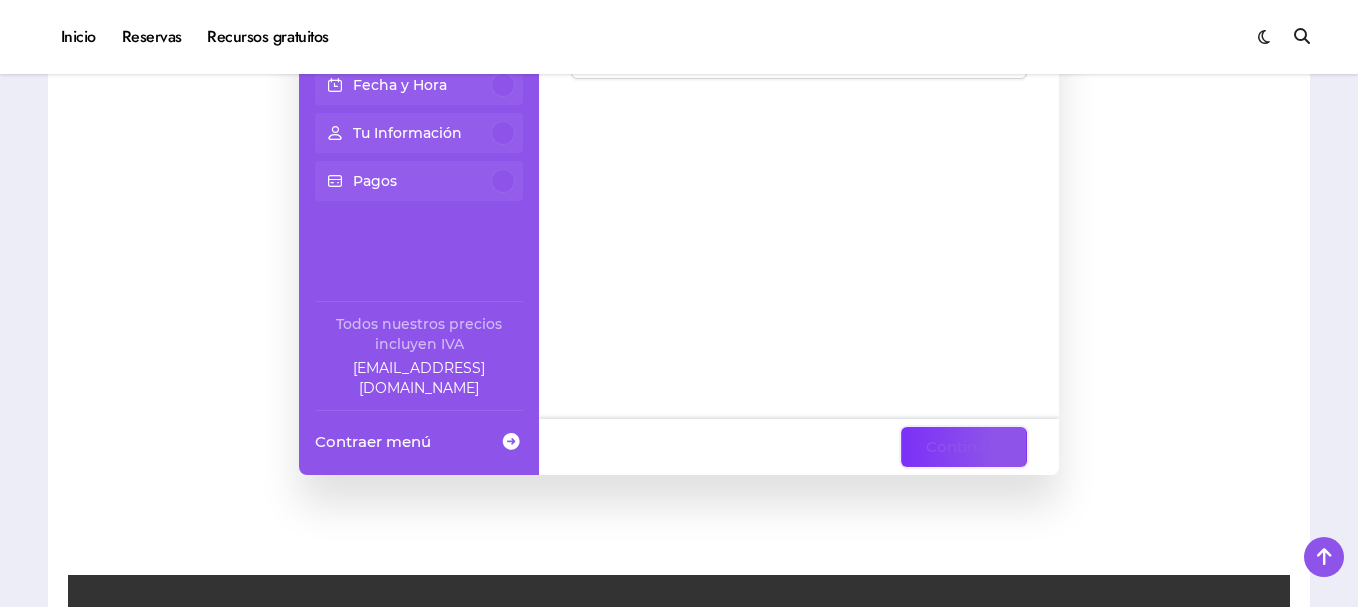 click on "Continuar" at bounding box center (964, 447) 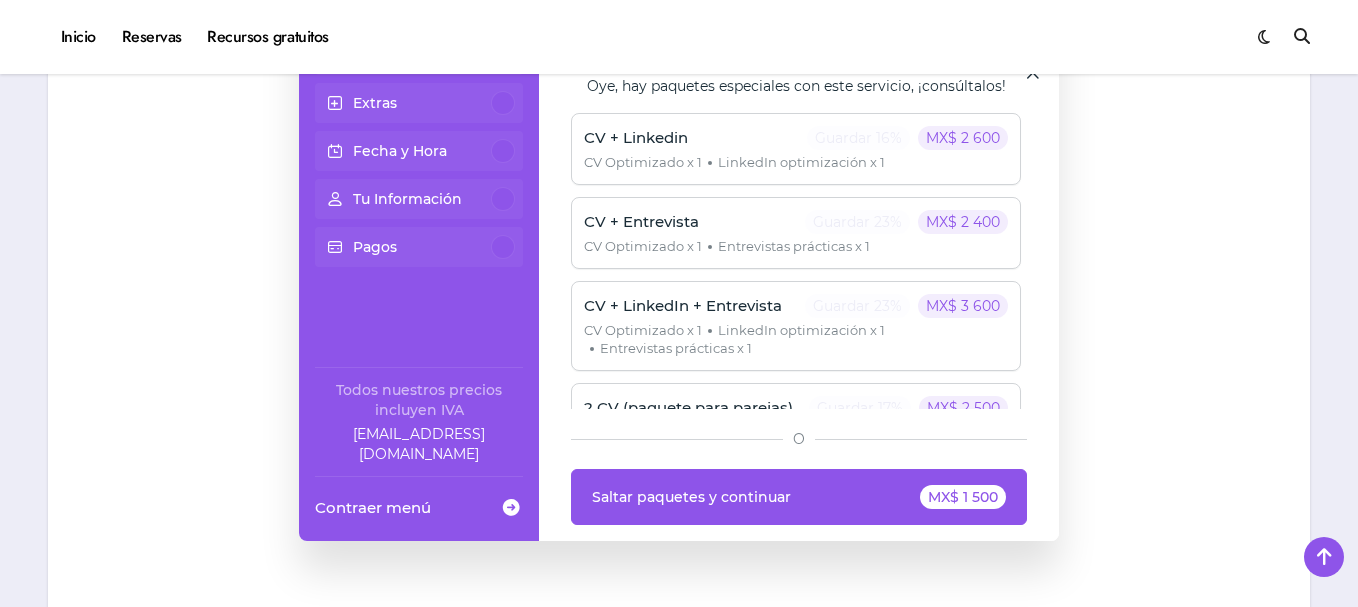 scroll, scrollTop: 520, scrollLeft: 0, axis: vertical 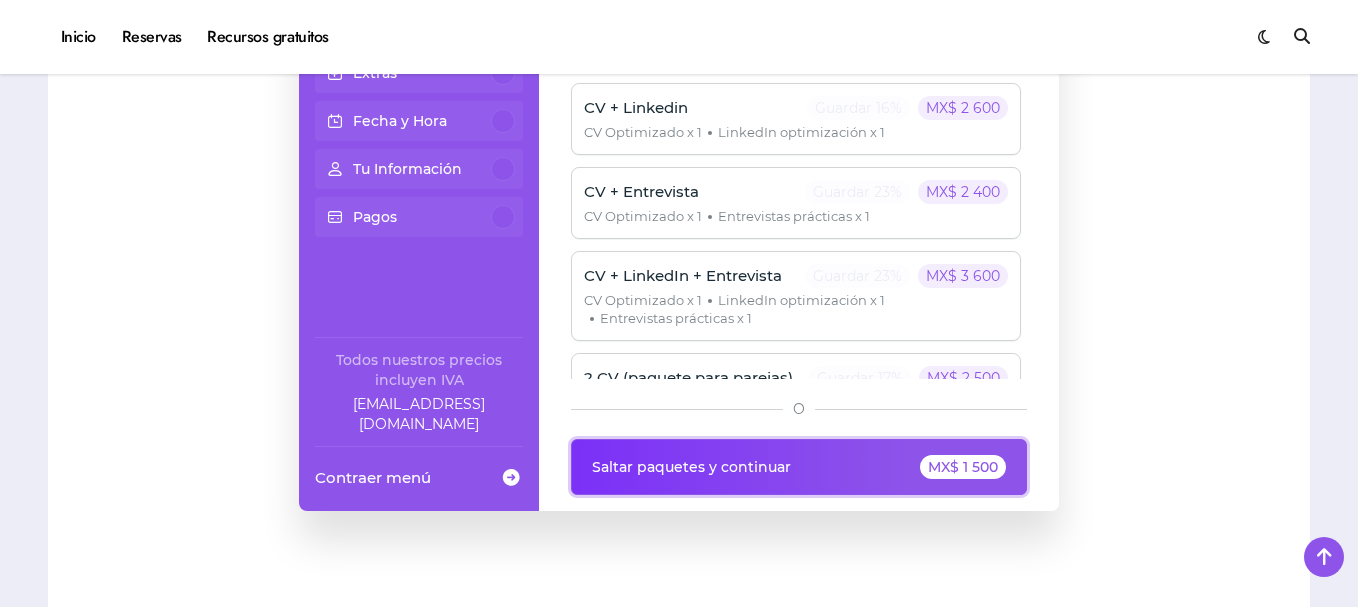 click on "Saltar paquetes y continuar" at bounding box center (691, 467) 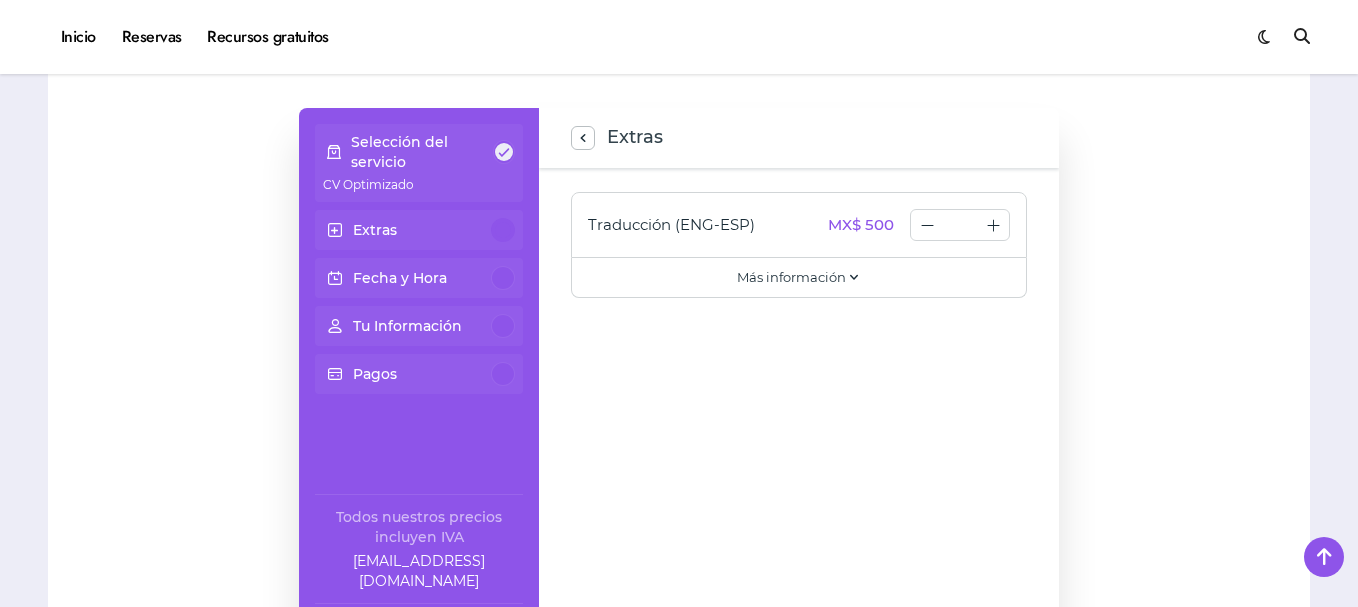 scroll, scrollTop: 478, scrollLeft: 0, axis: vertical 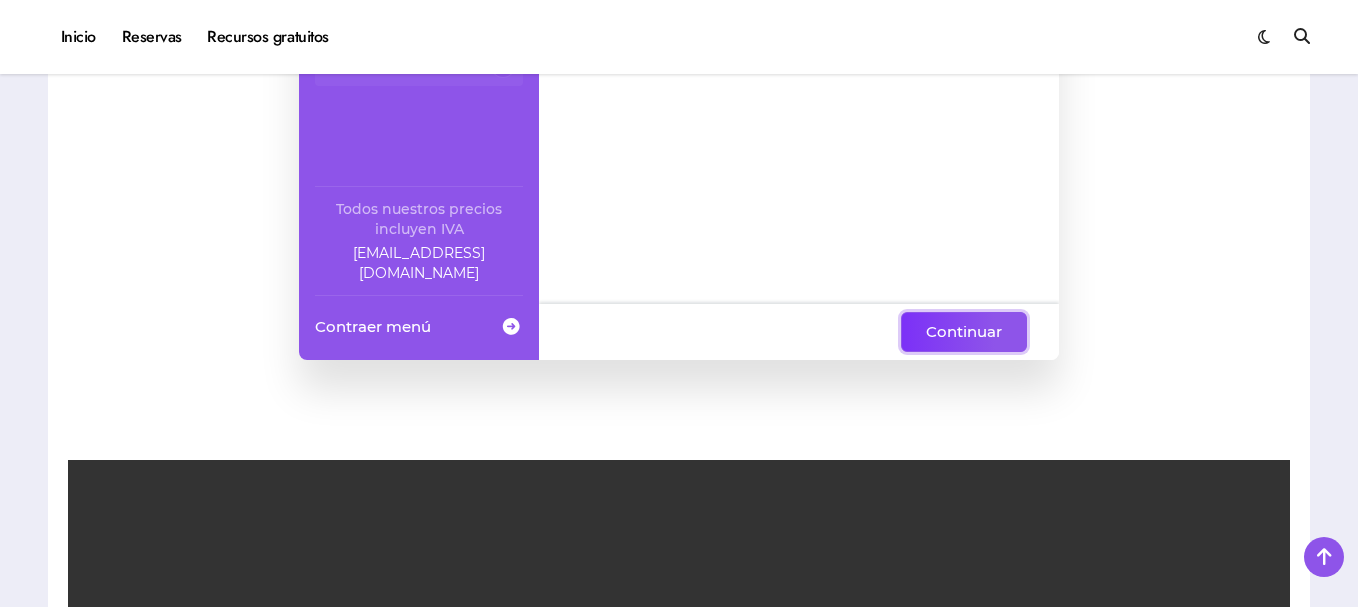 click on "Continuar" at bounding box center (964, 332) 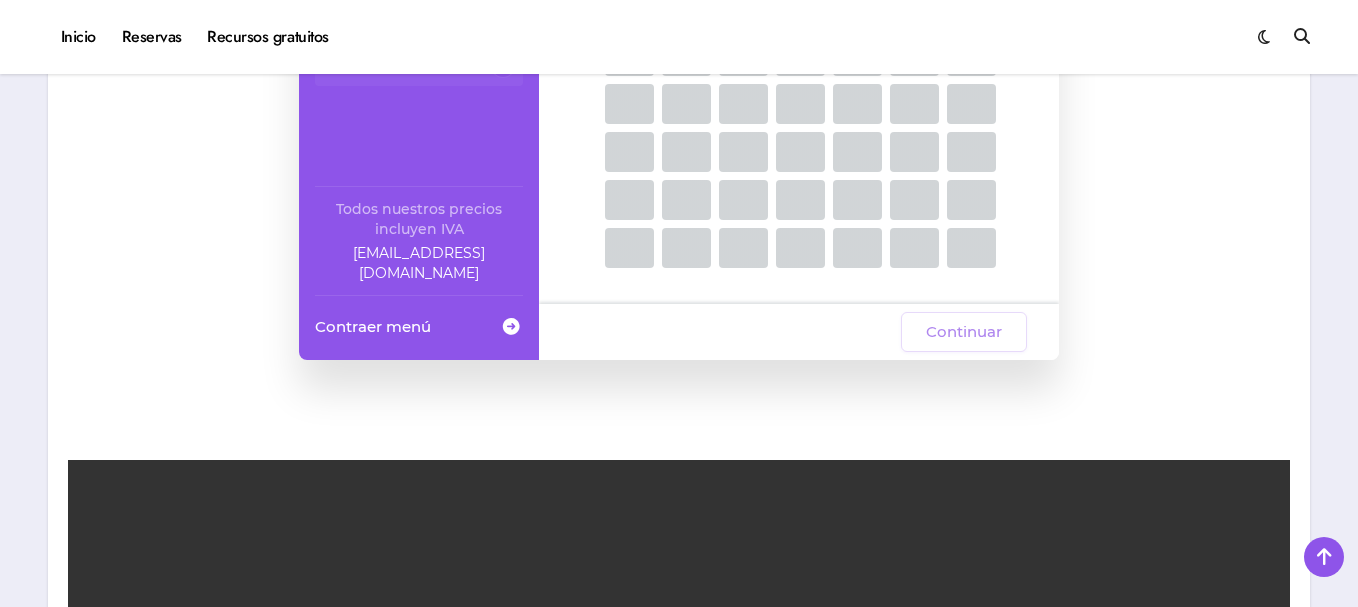 scroll, scrollTop: 732, scrollLeft: 0, axis: vertical 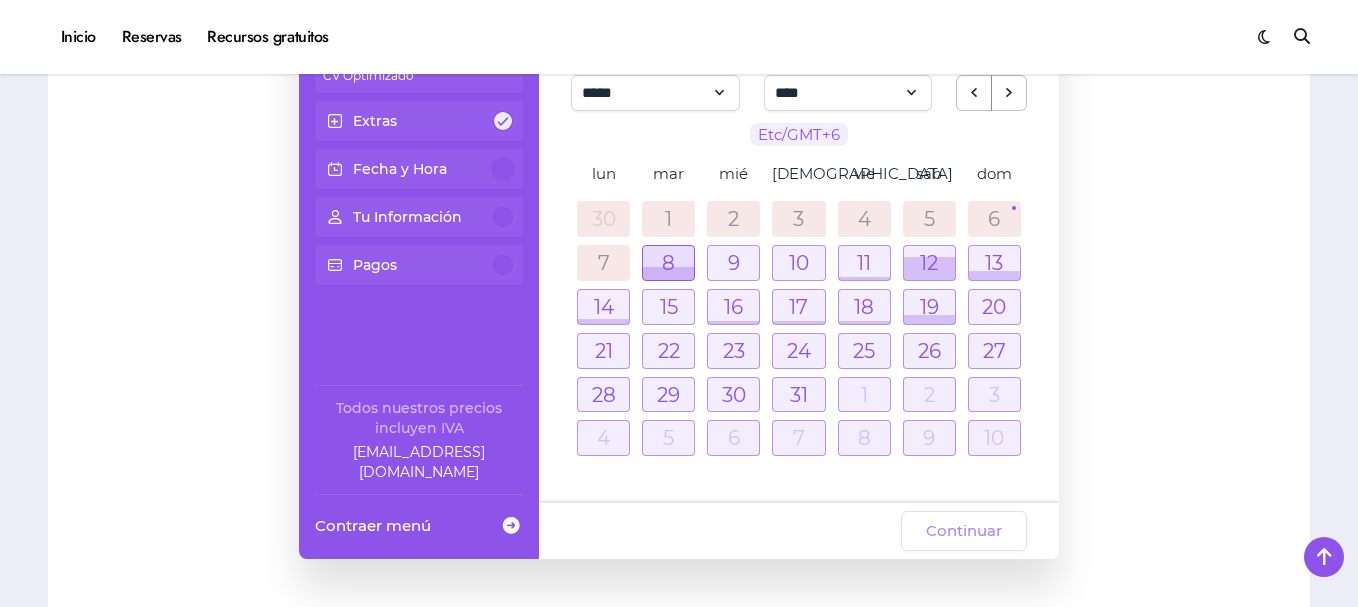 click at bounding box center (668, 263) 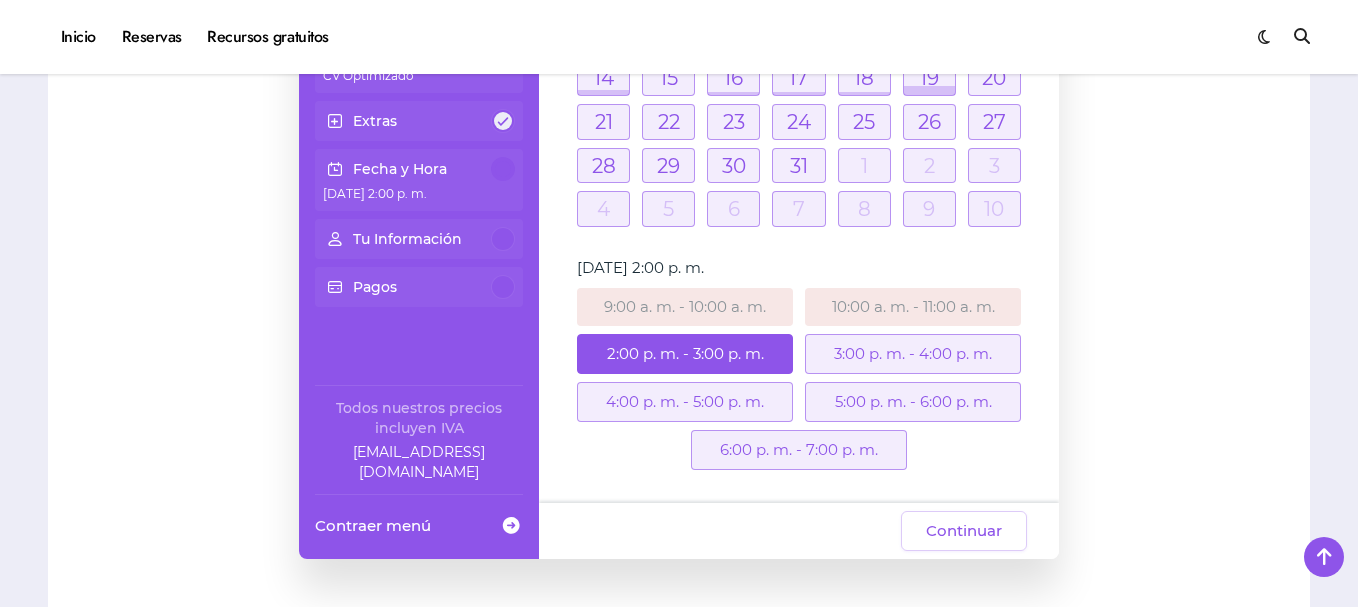 scroll, scrollTop: 219, scrollLeft: 0, axis: vertical 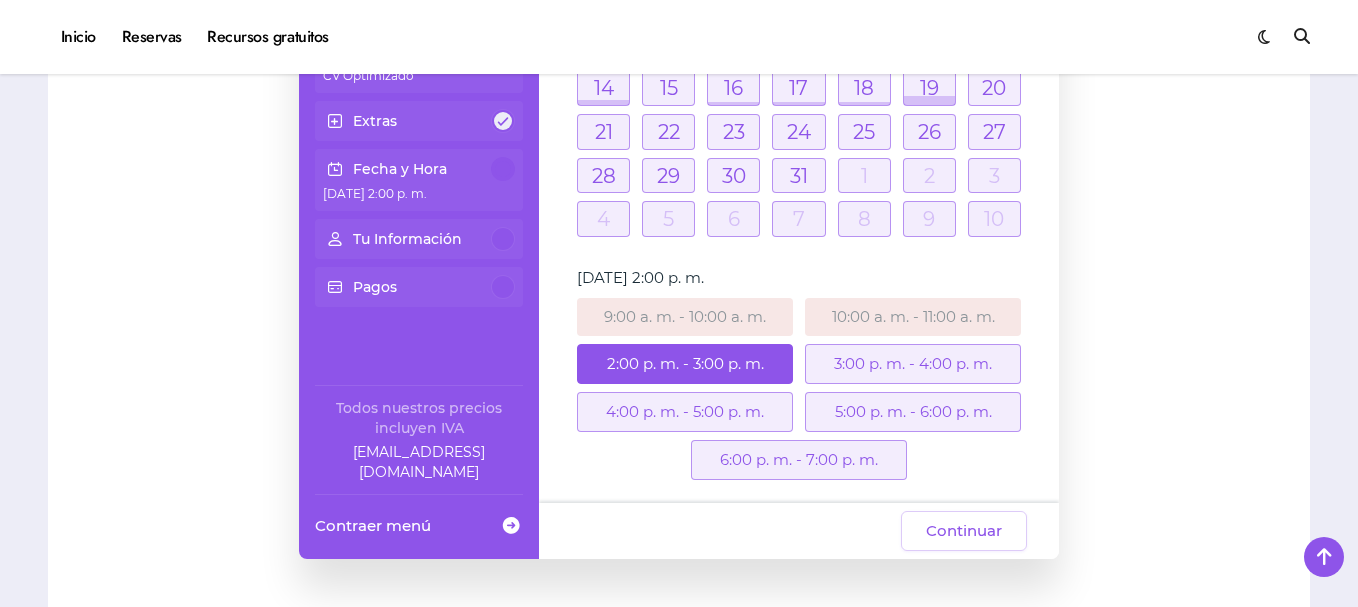 click on "5:00 p. m.  - 6:00 p. m." at bounding box center (913, 412) 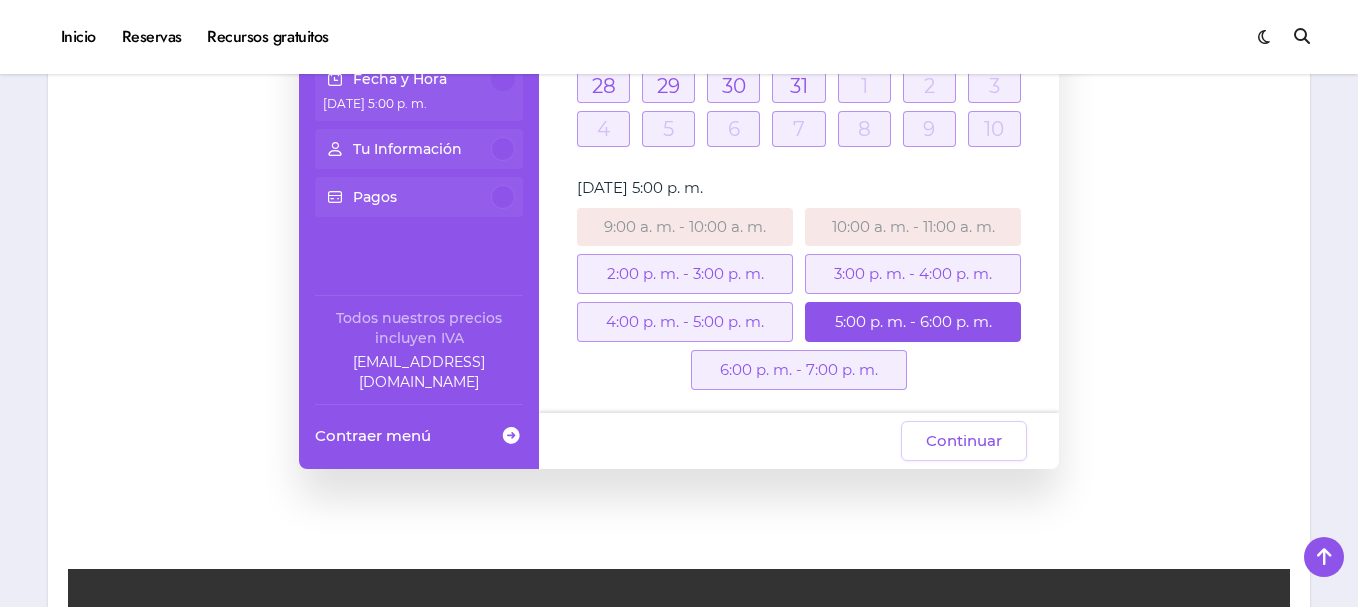 scroll, scrollTop: 732, scrollLeft: 0, axis: vertical 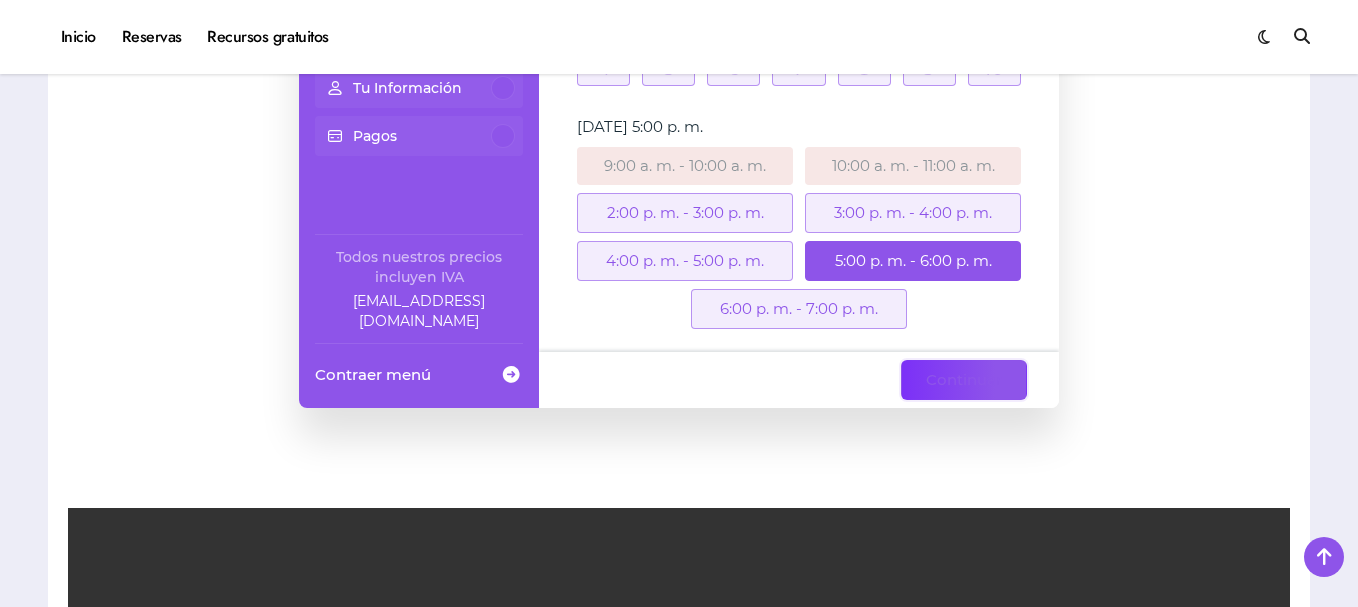 click on "Continuar" at bounding box center [964, 380] 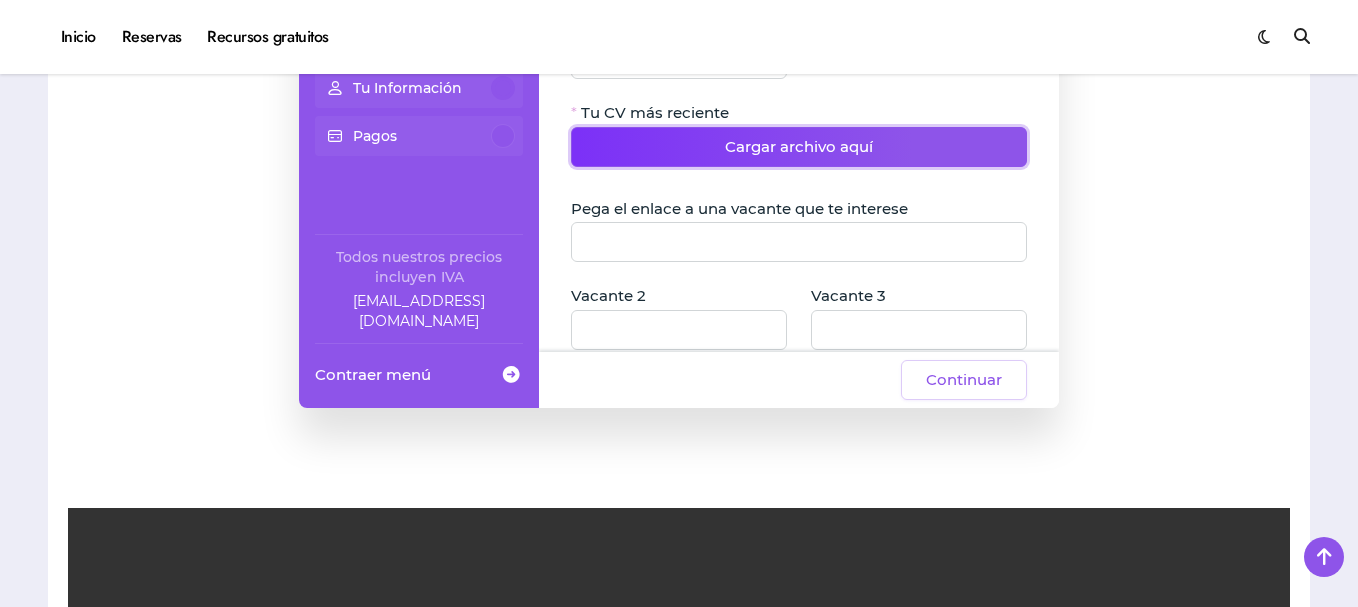 click on "Cargar archivo aquí" 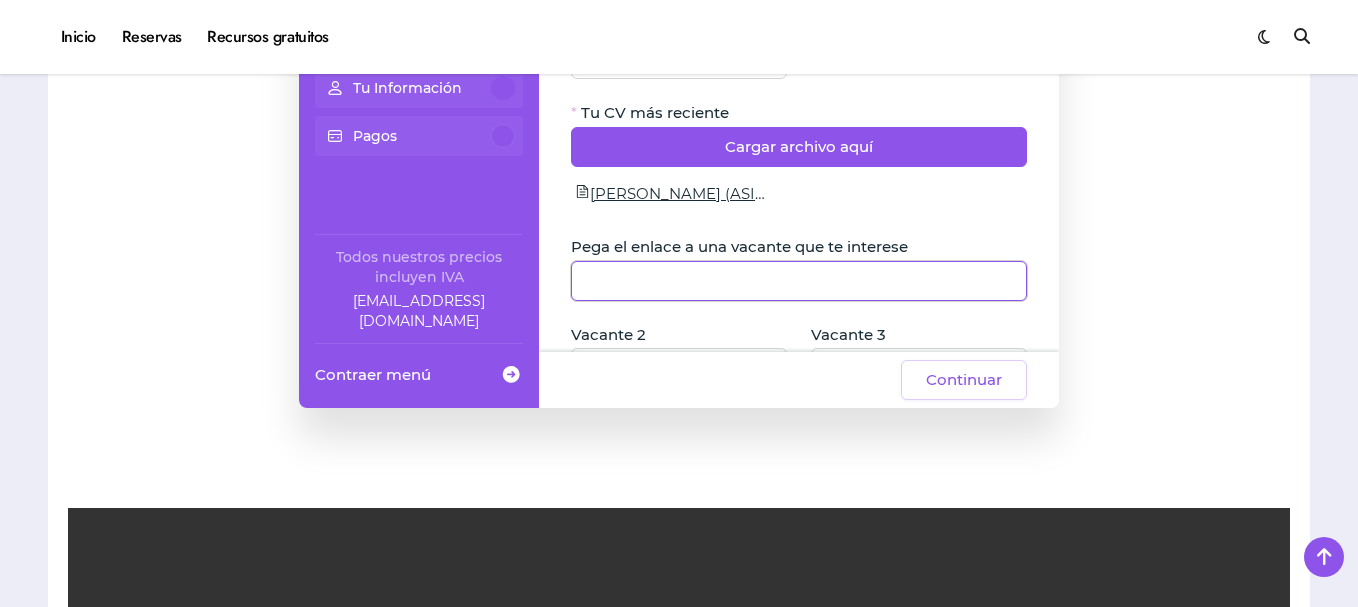 click 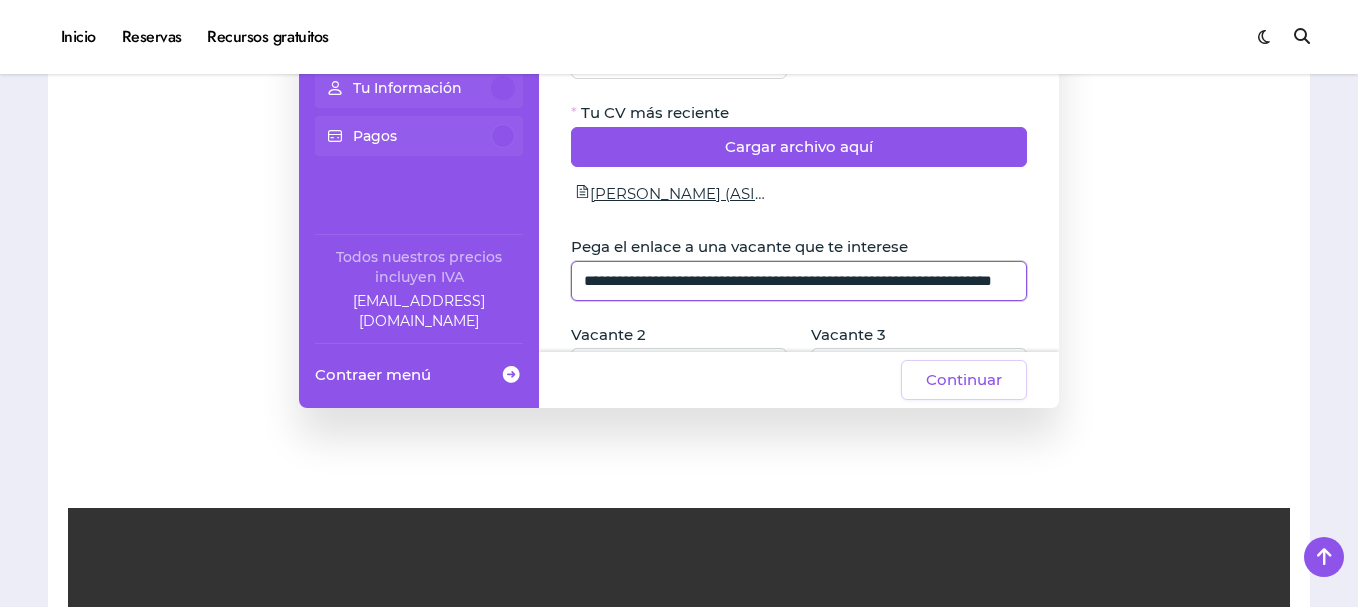 scroll, scrollTop: 0, scrollLeft: 141, axis: horizontal 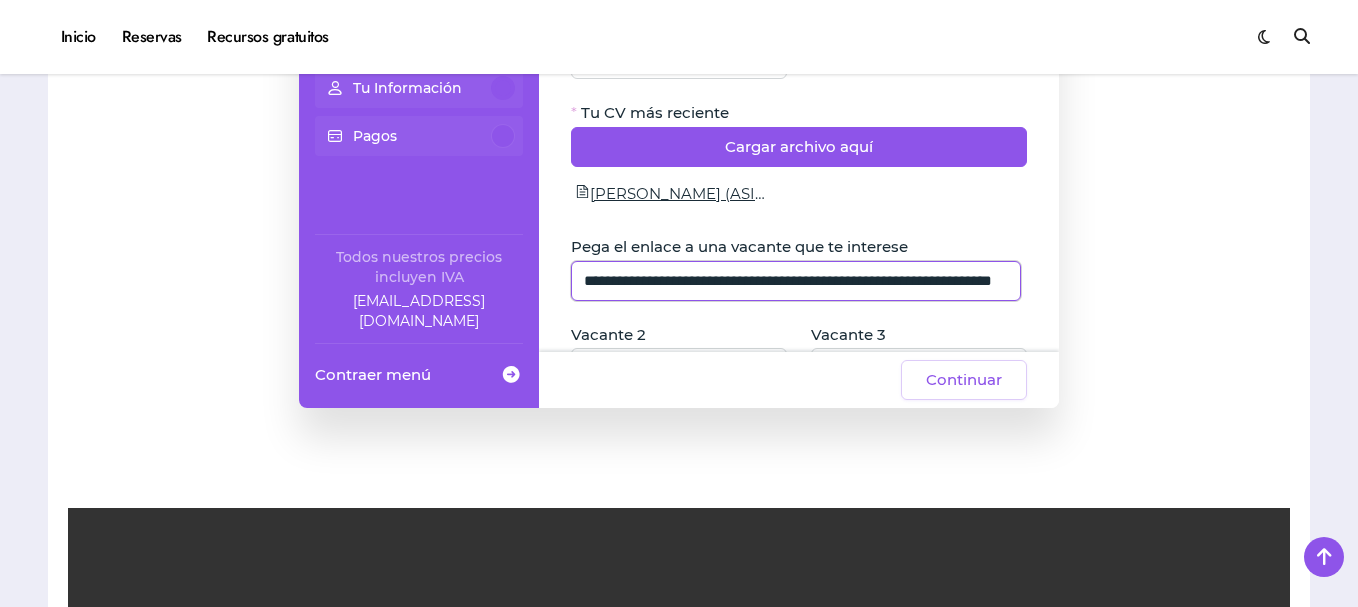 type on "**********" 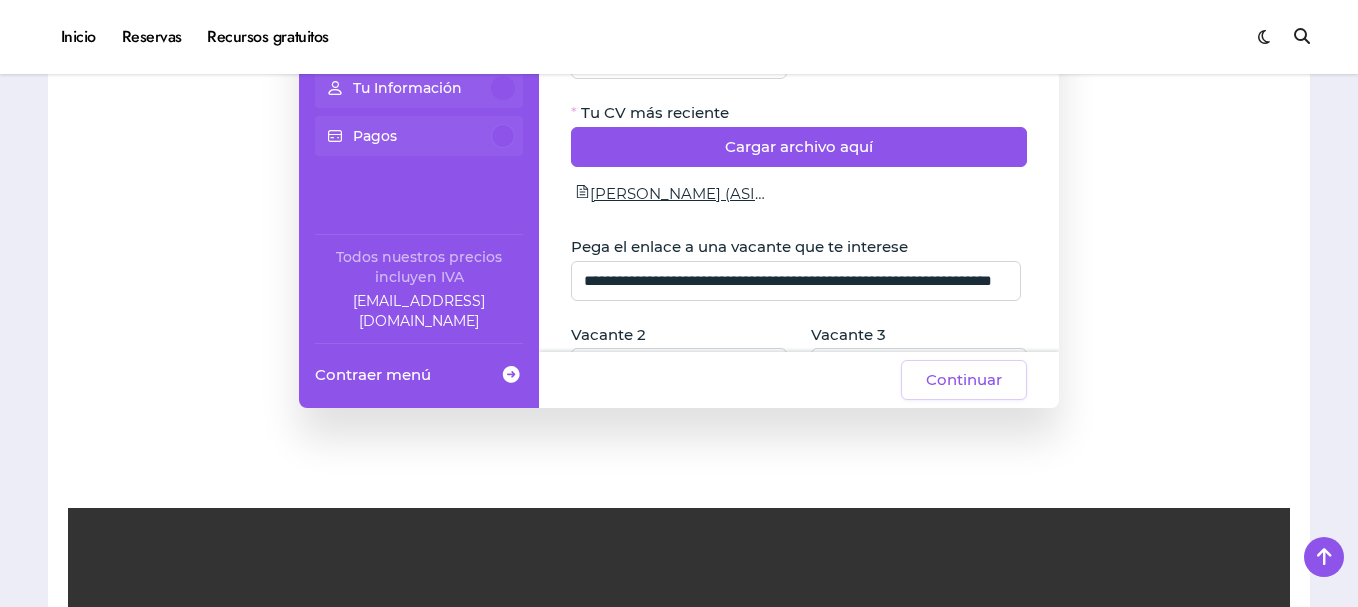 scroll, scrollTop: 0, scrollLeft: 0, axis: both 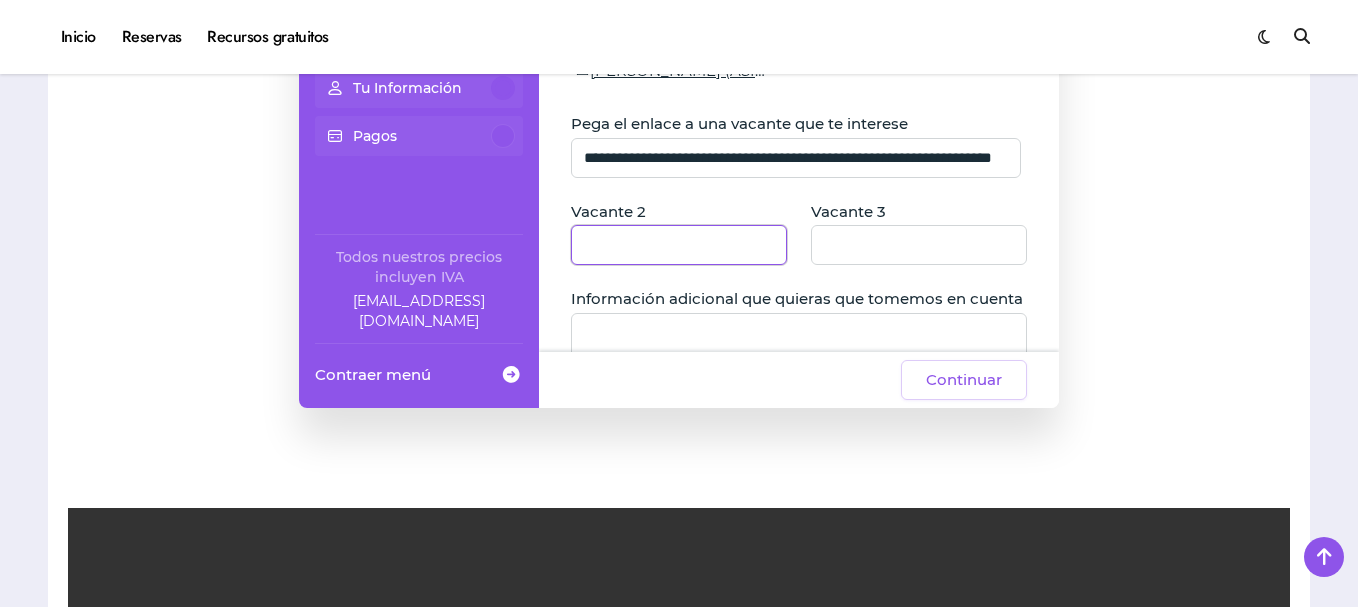 click 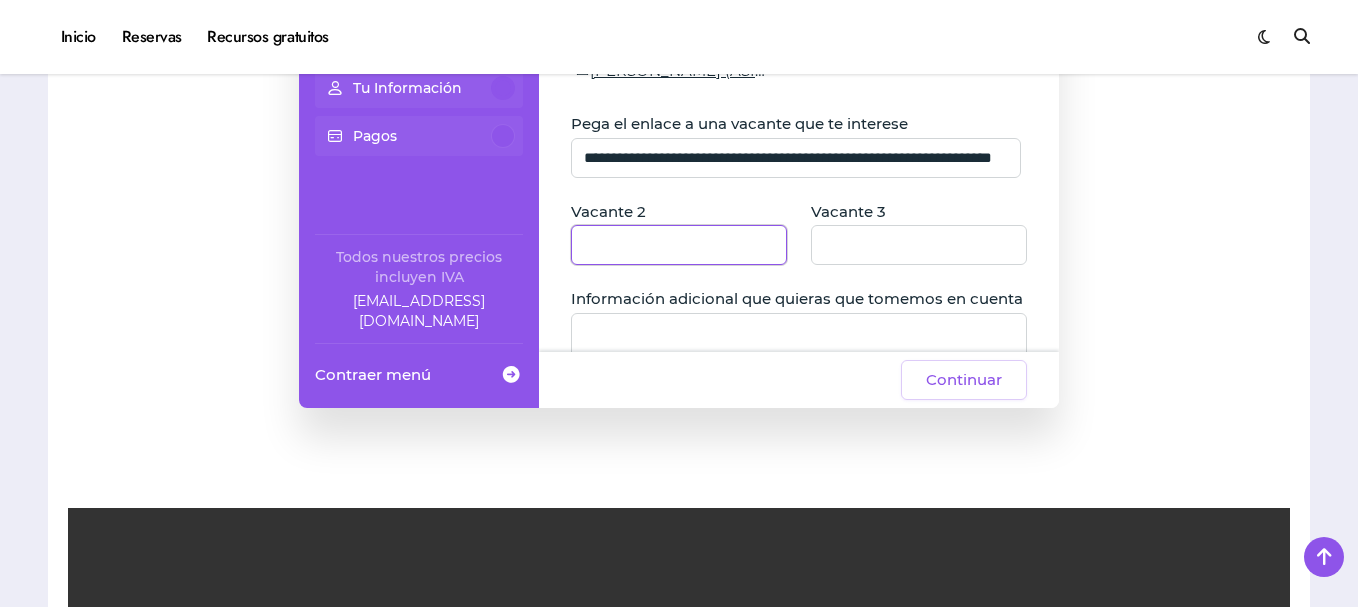 paste on "**********" 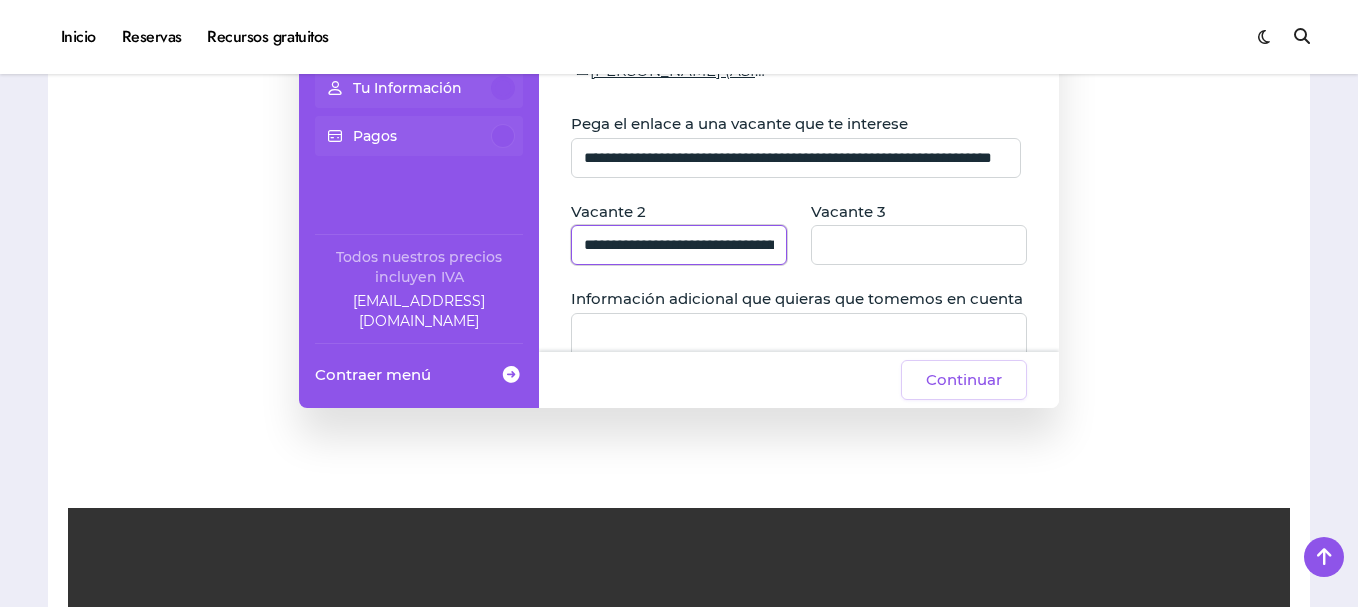 scroll, scrollTop: 0, scrollLeft: 380, axis: horizontal 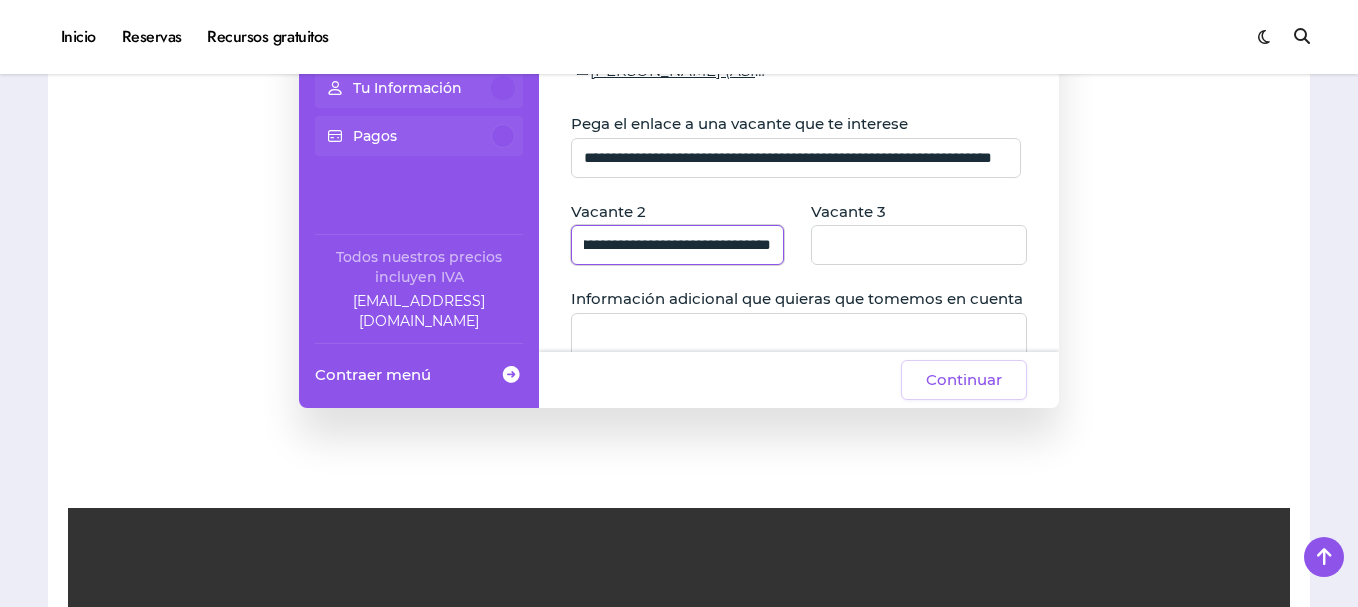 type on "**********" 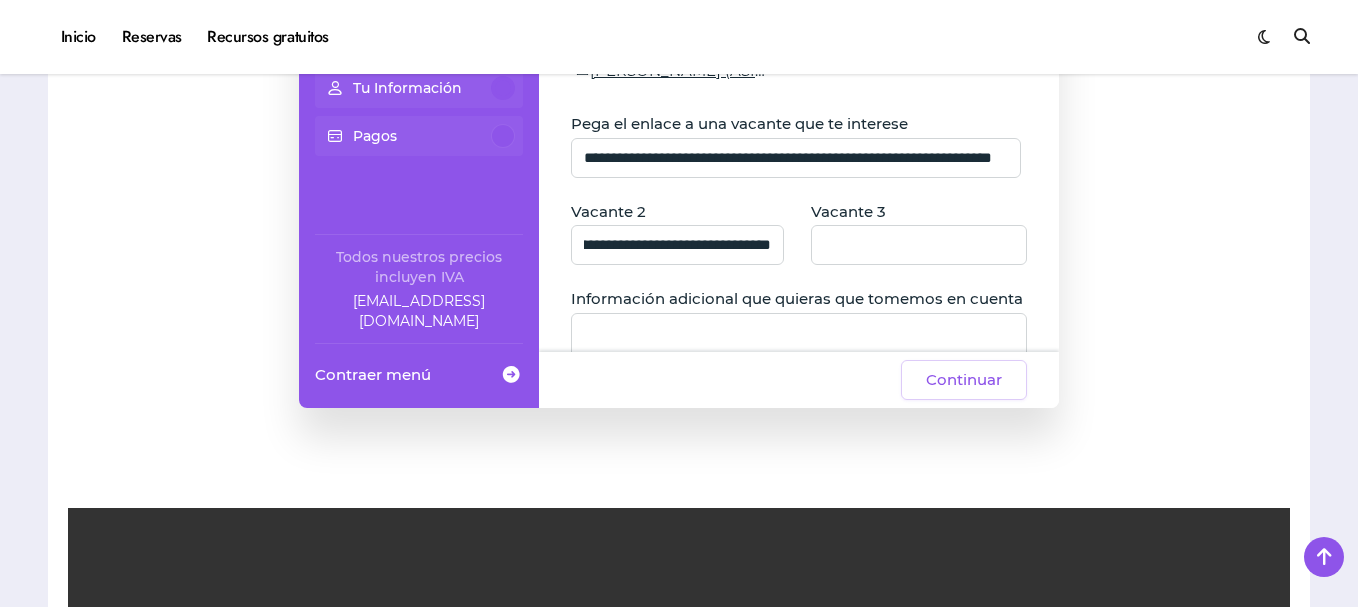 scroll, scrollTop: 0, scrollLeft: 0, axis: both 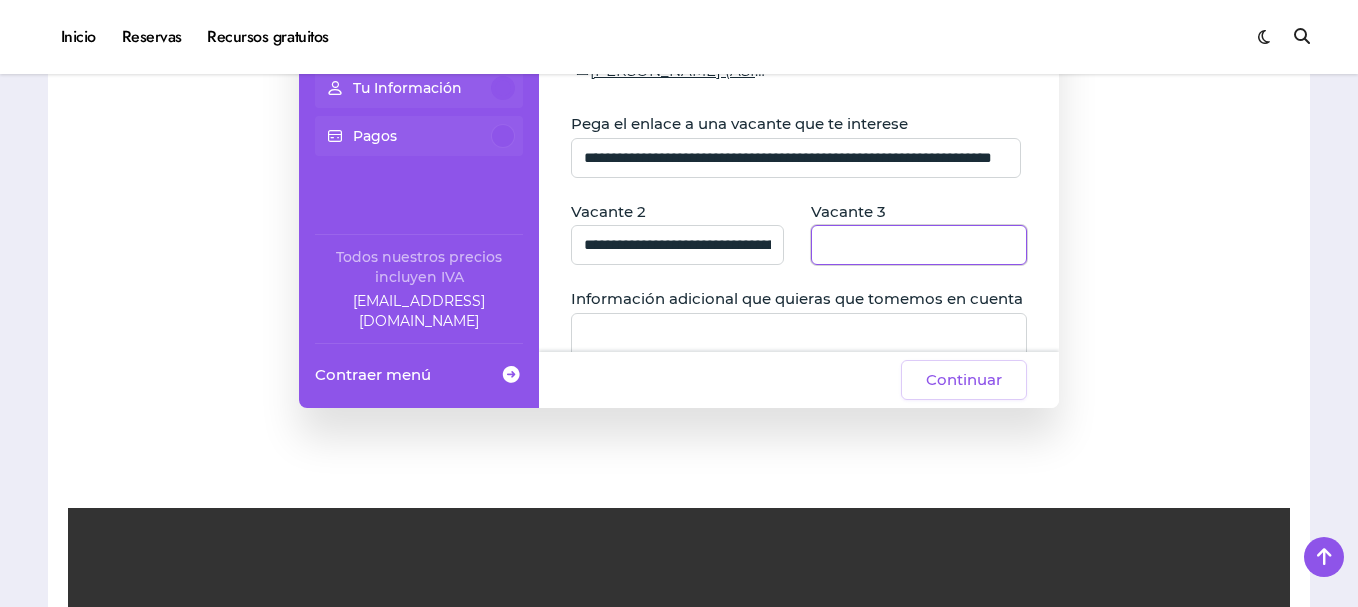 click 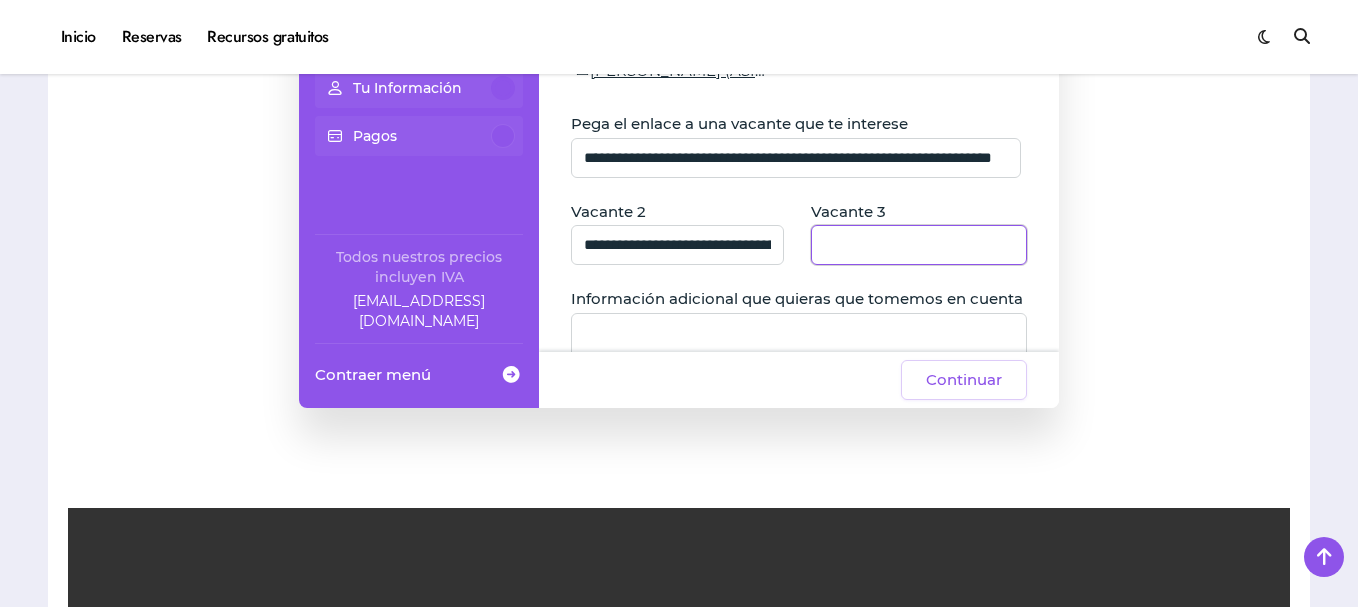 paste on "**********" 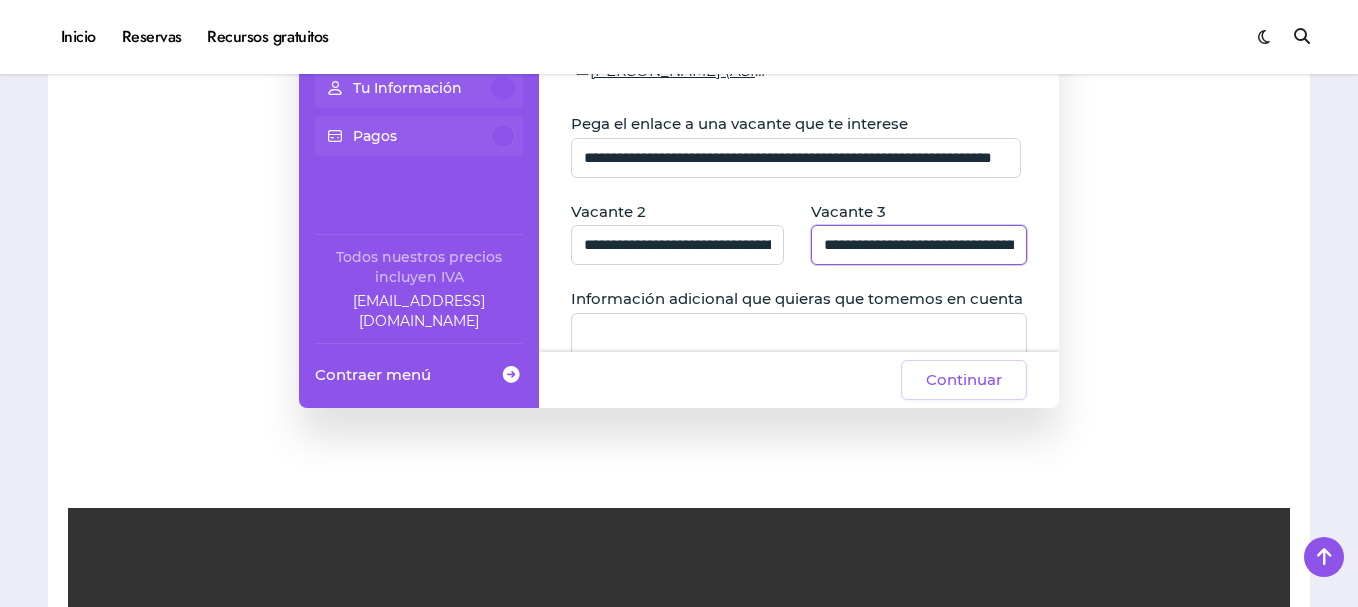 scroll, scrollTop: 0, scrollLeft: 373, axis: horizontal 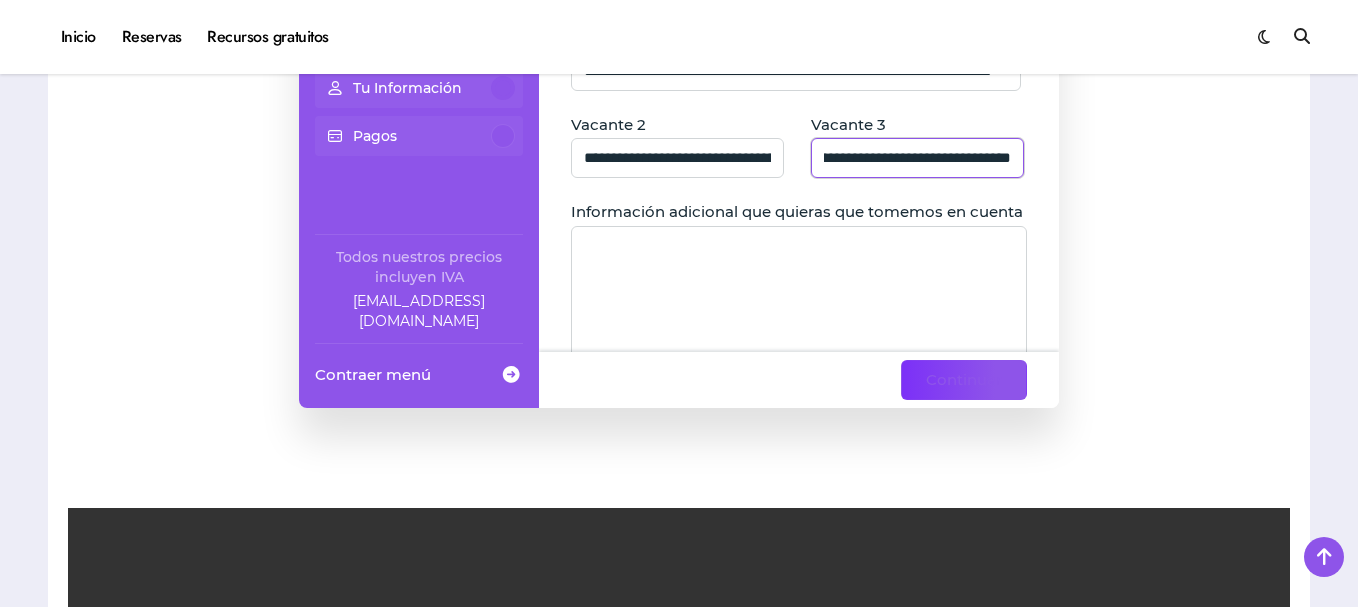 type on "**********" 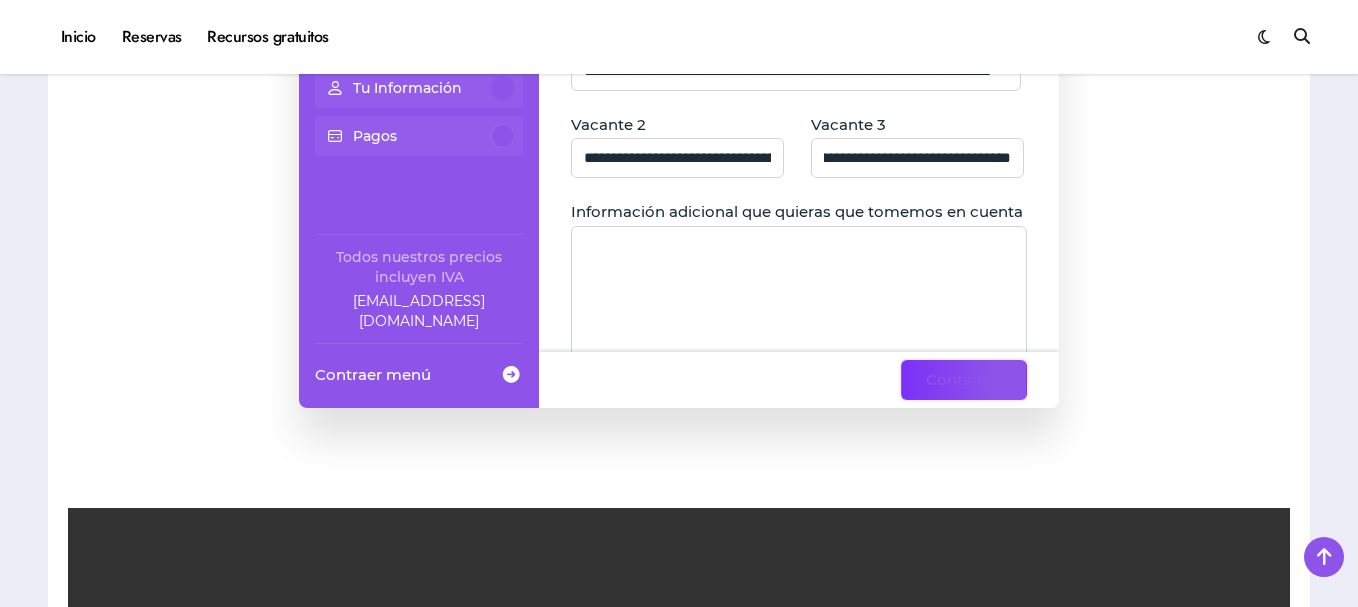 scroll, scrollTop: 0, scrollLeft: 0, axis: both 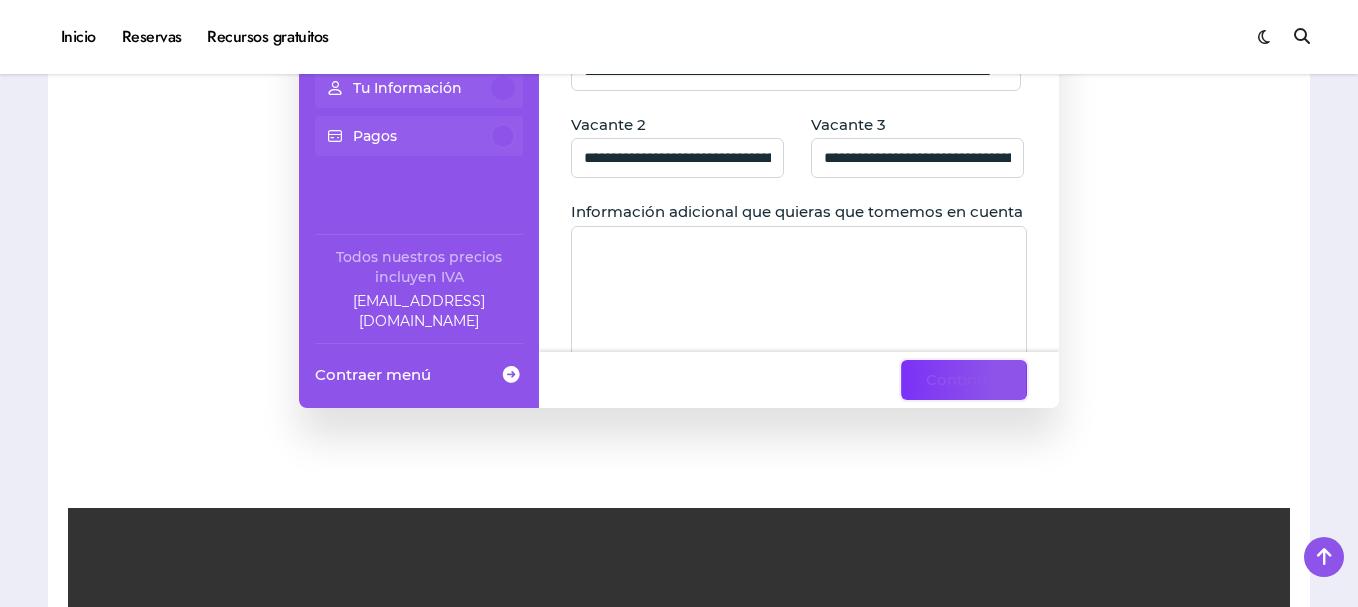 click on "Continuar" at bounding box center (964, 380) 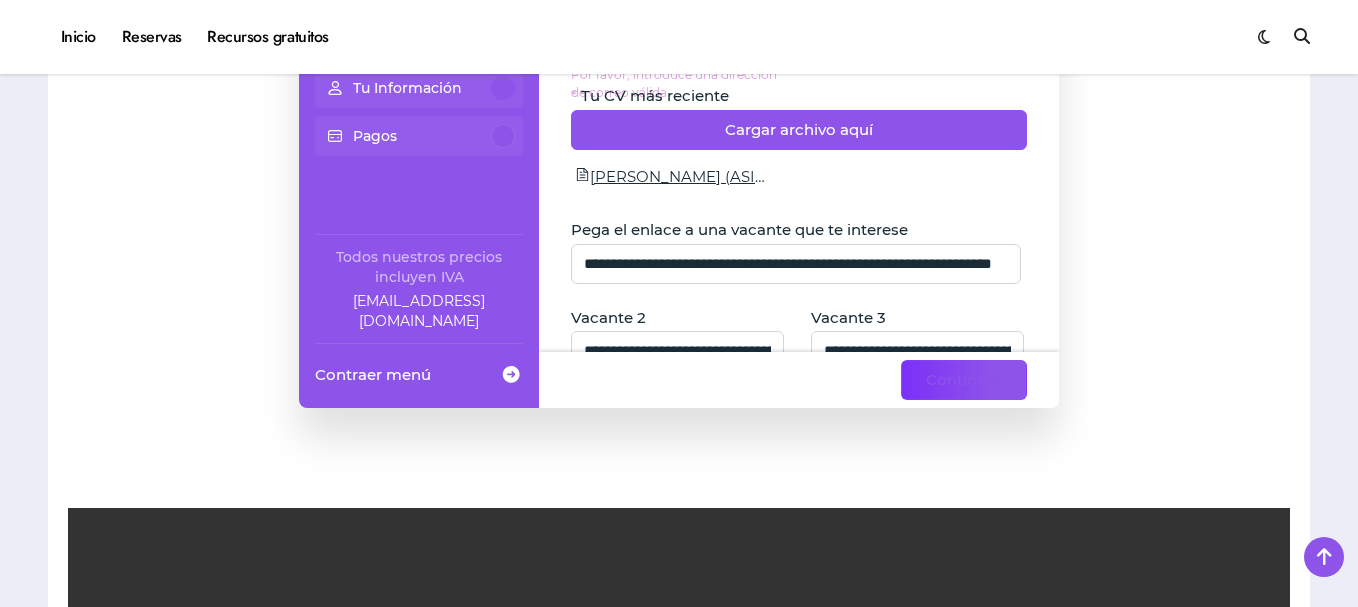 scroll, scrollTop: 0, scrollLeft: 0, axis: both 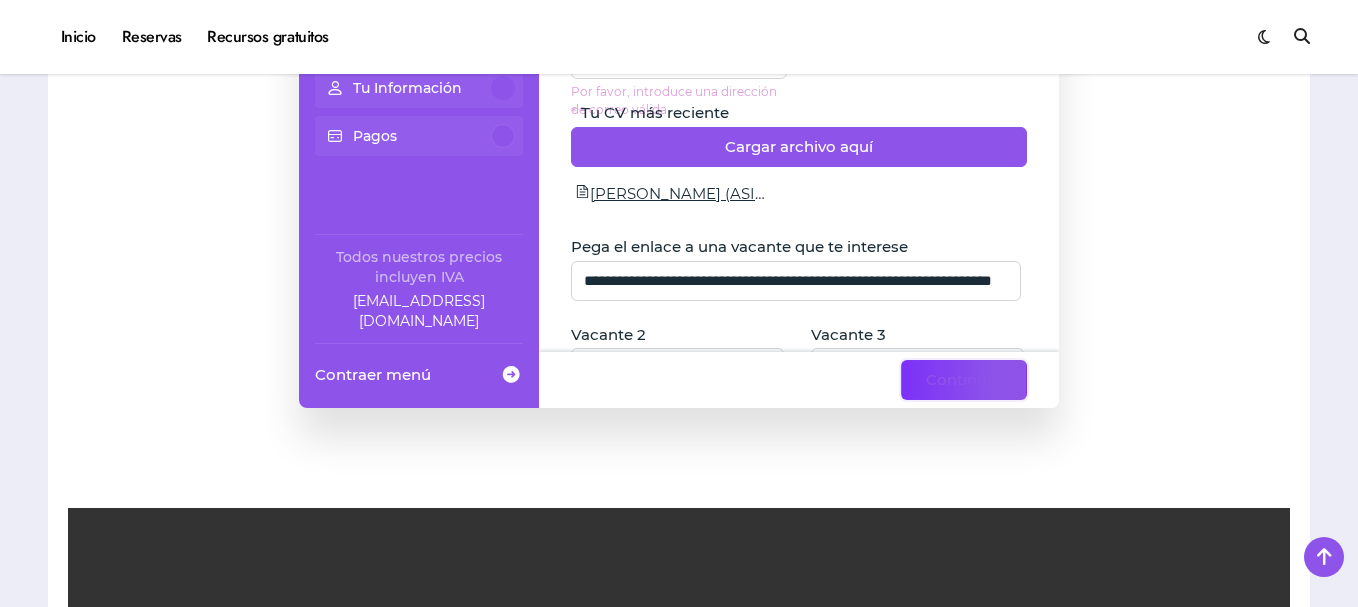 click on "Continuar" 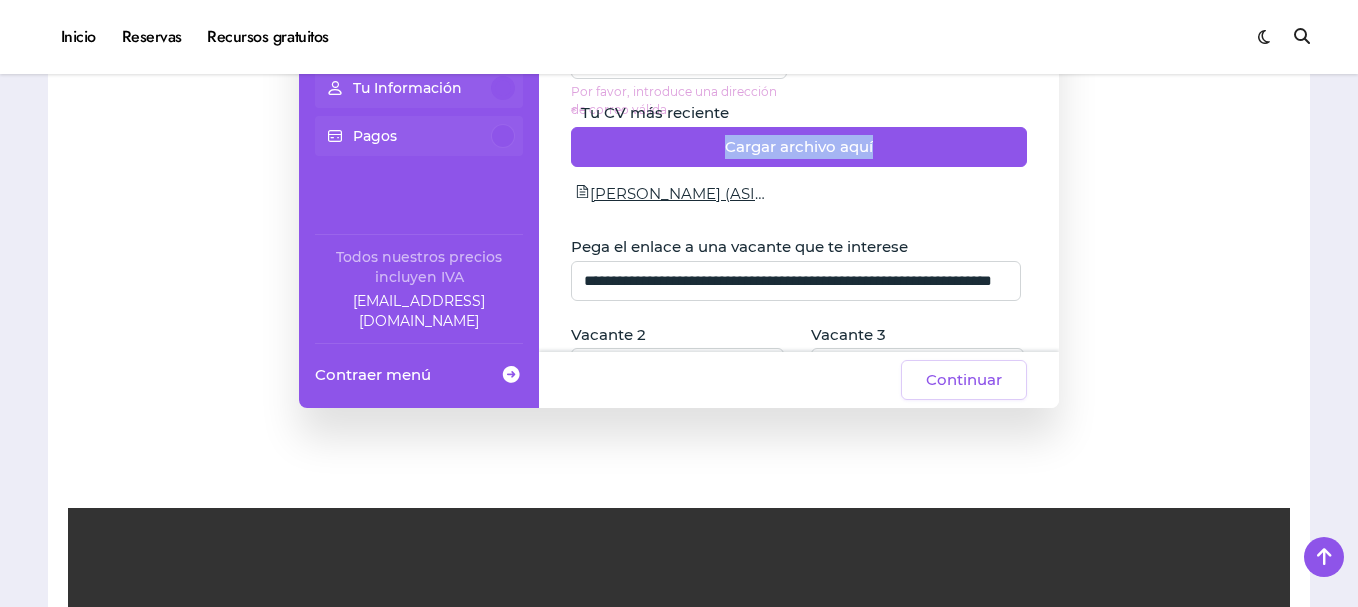click on "**********" at bounding box center (679, 128) 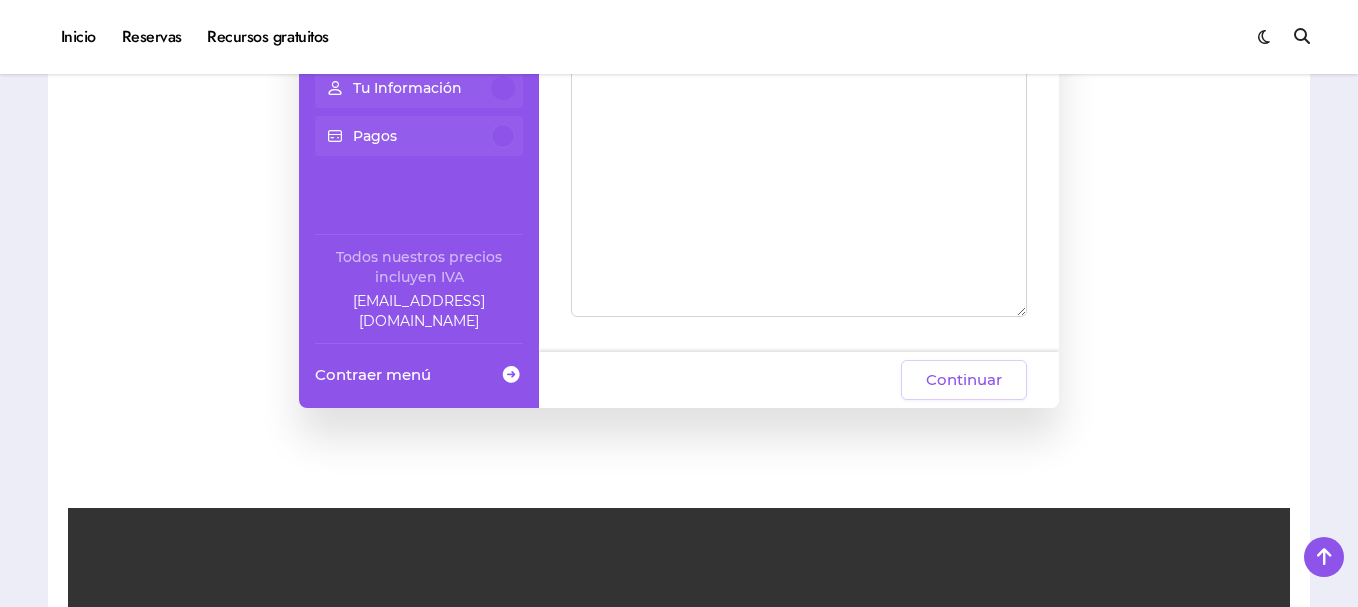 scroll, scrollTop: 400, scrollLeft: 0, axis: vertical 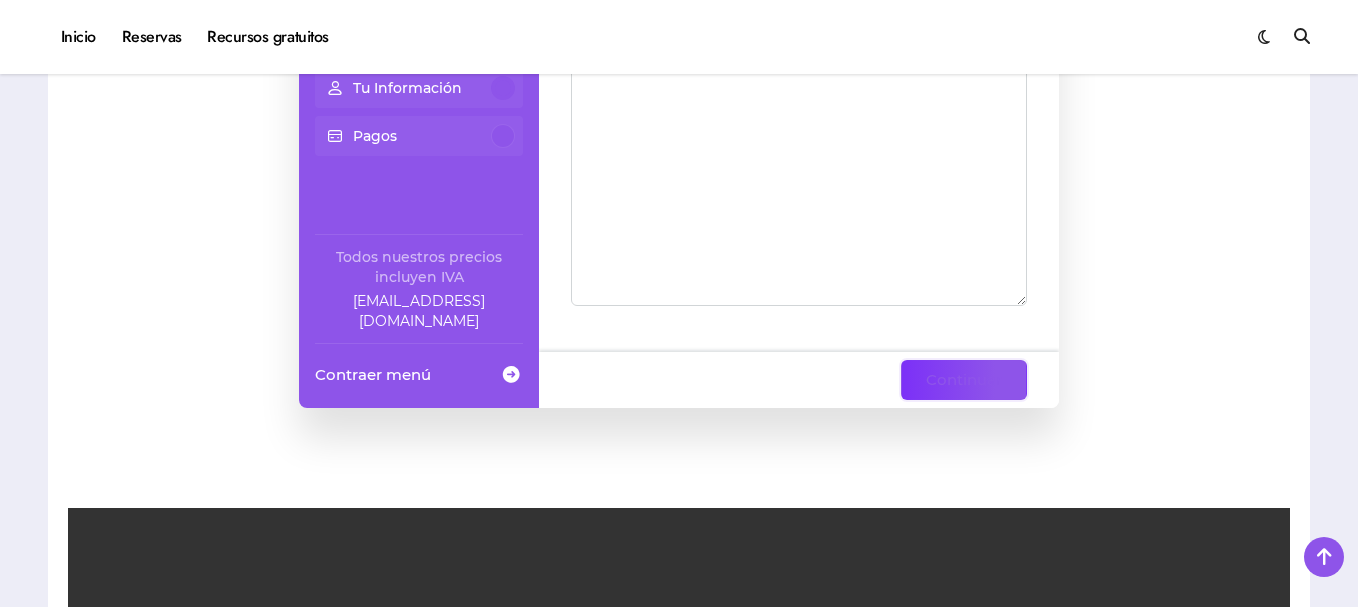click on "Continuar" at bounding box center (964, 380) 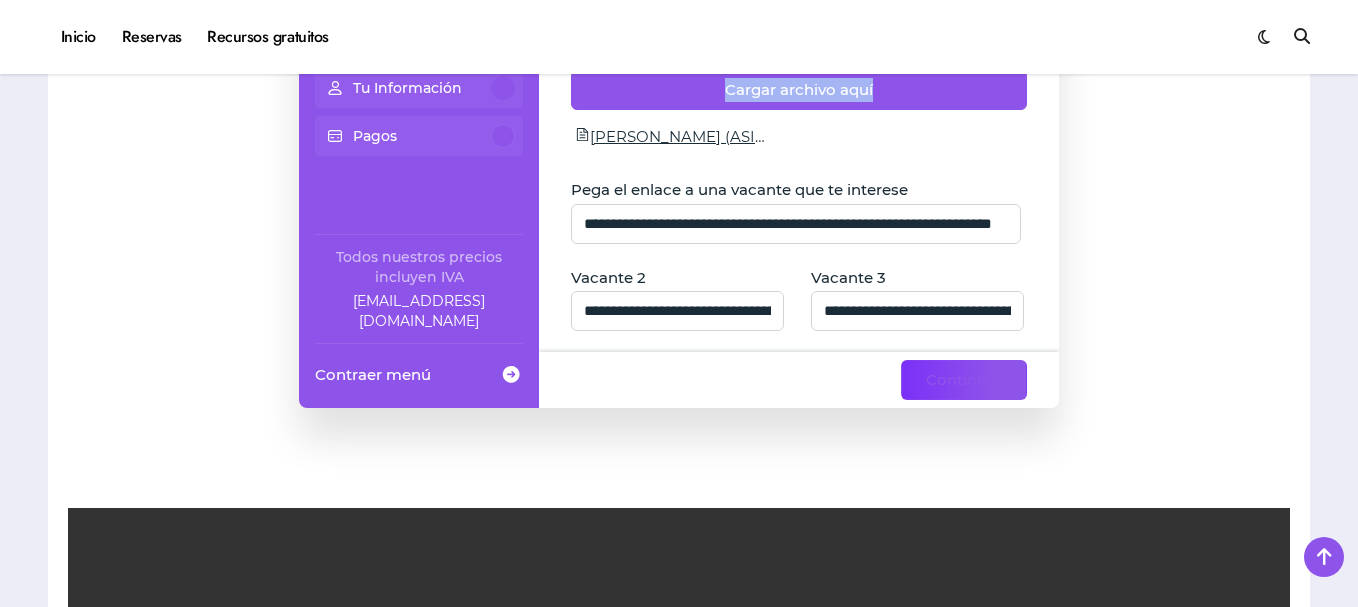 scroll, scrollTop: 0, scrollLeft: 0, axis: both 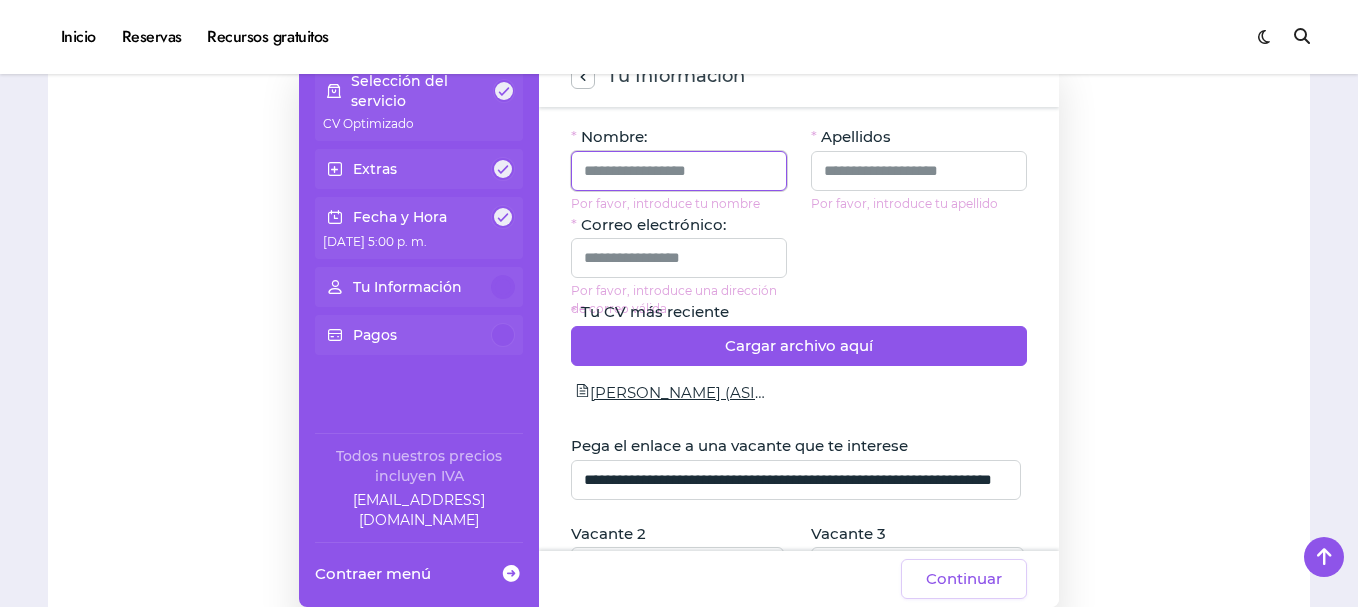 click 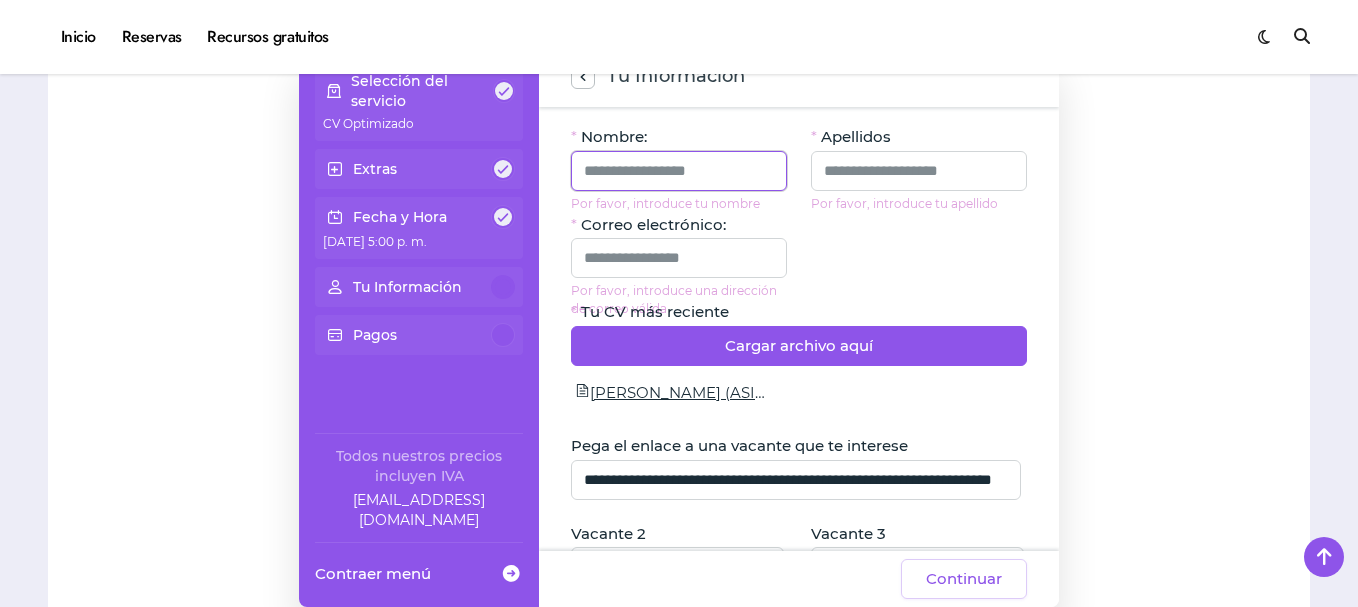 type on "**********" 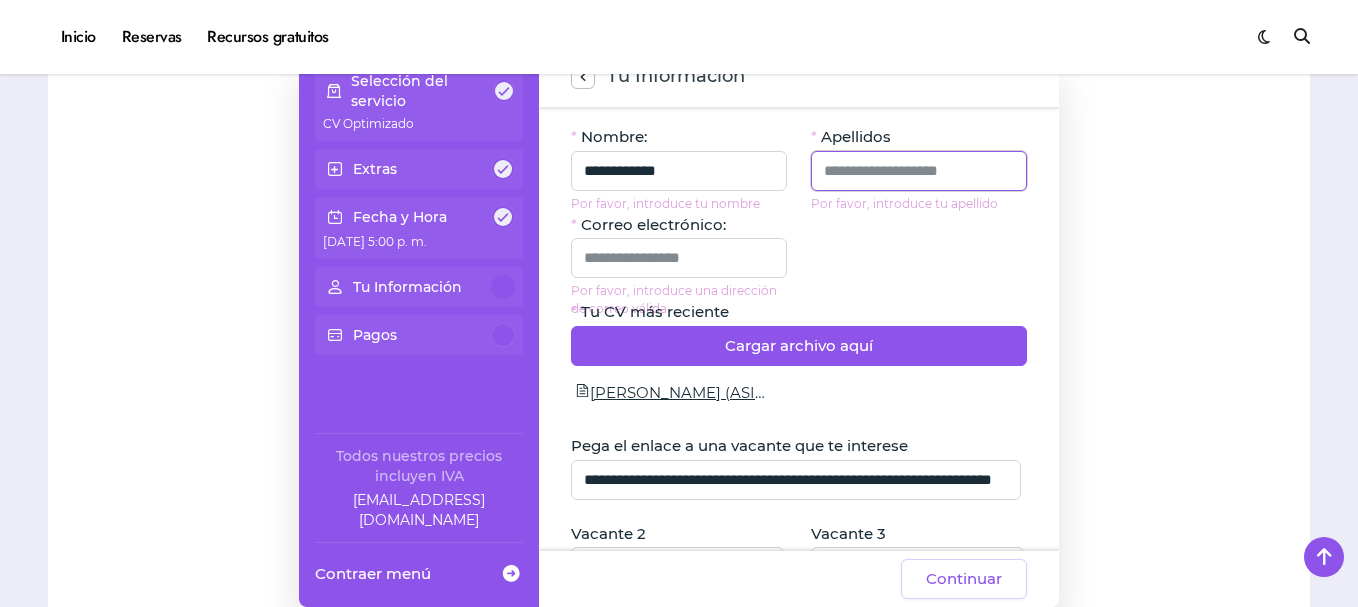 type on "**********" 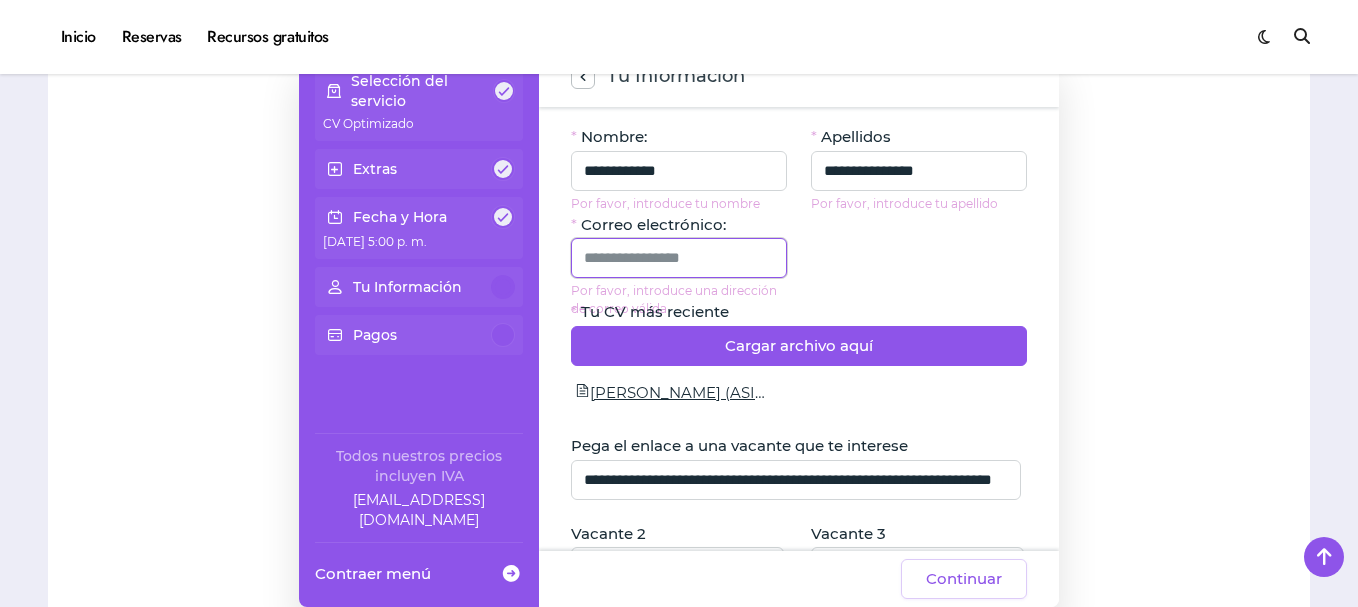 type on "**********" 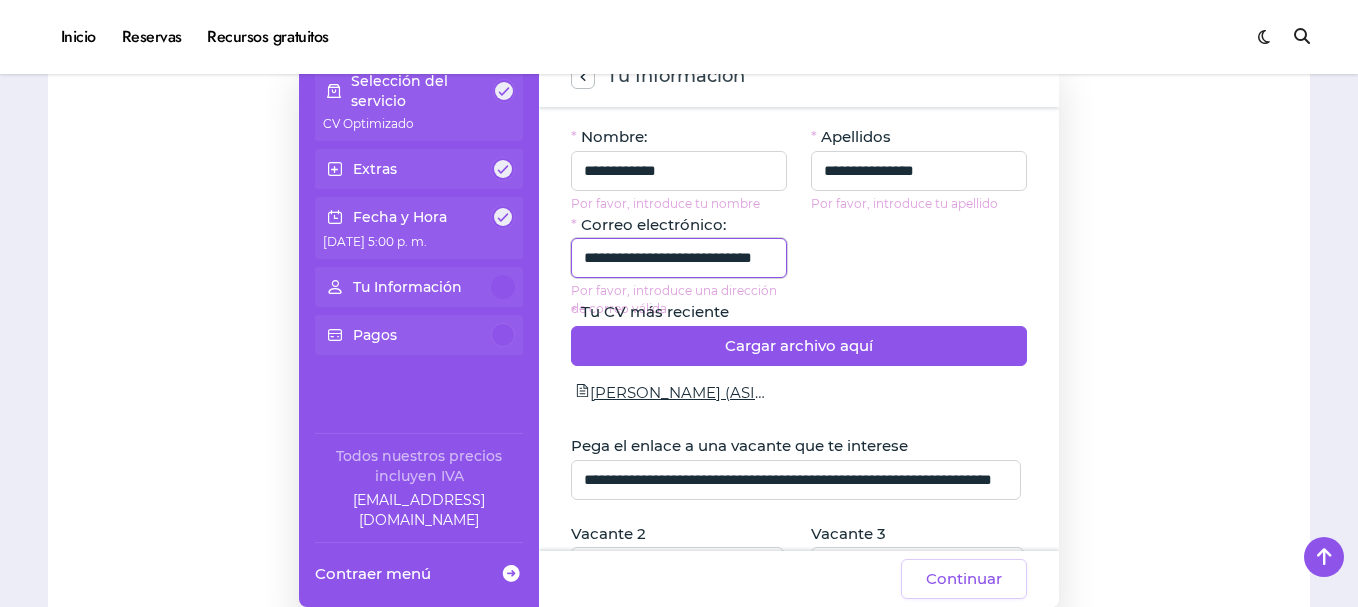 click on "**********" 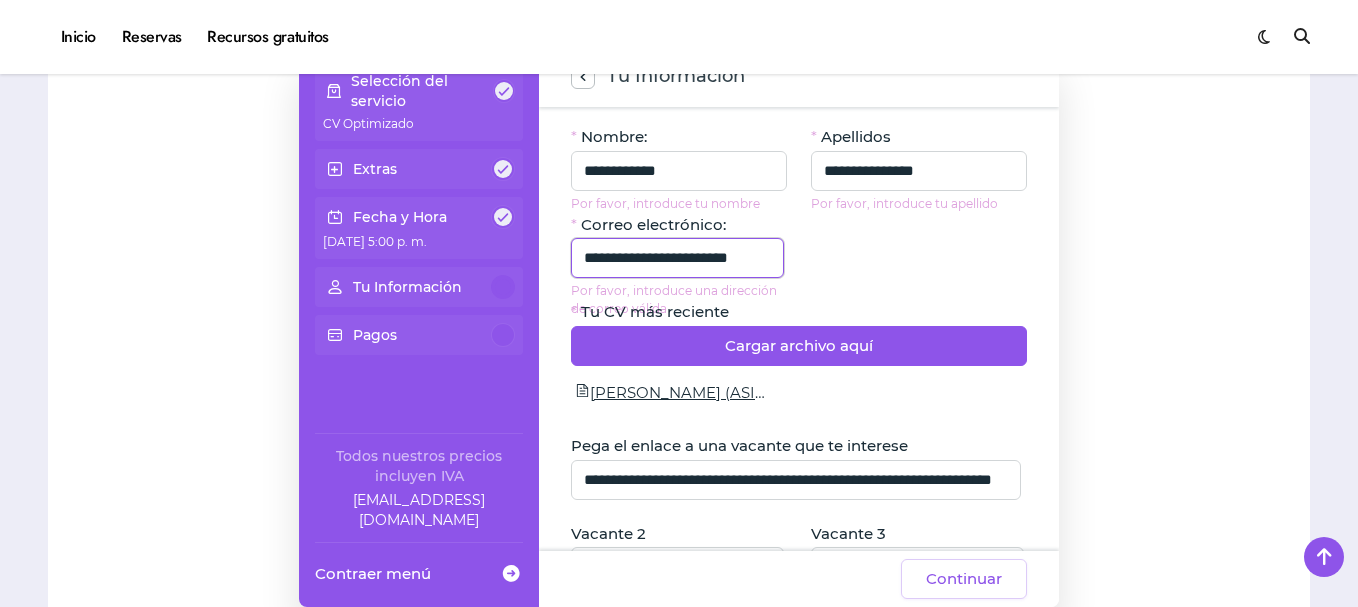 scroll, scrollTop: 0, scrollLeft: 17, axis: horizontal 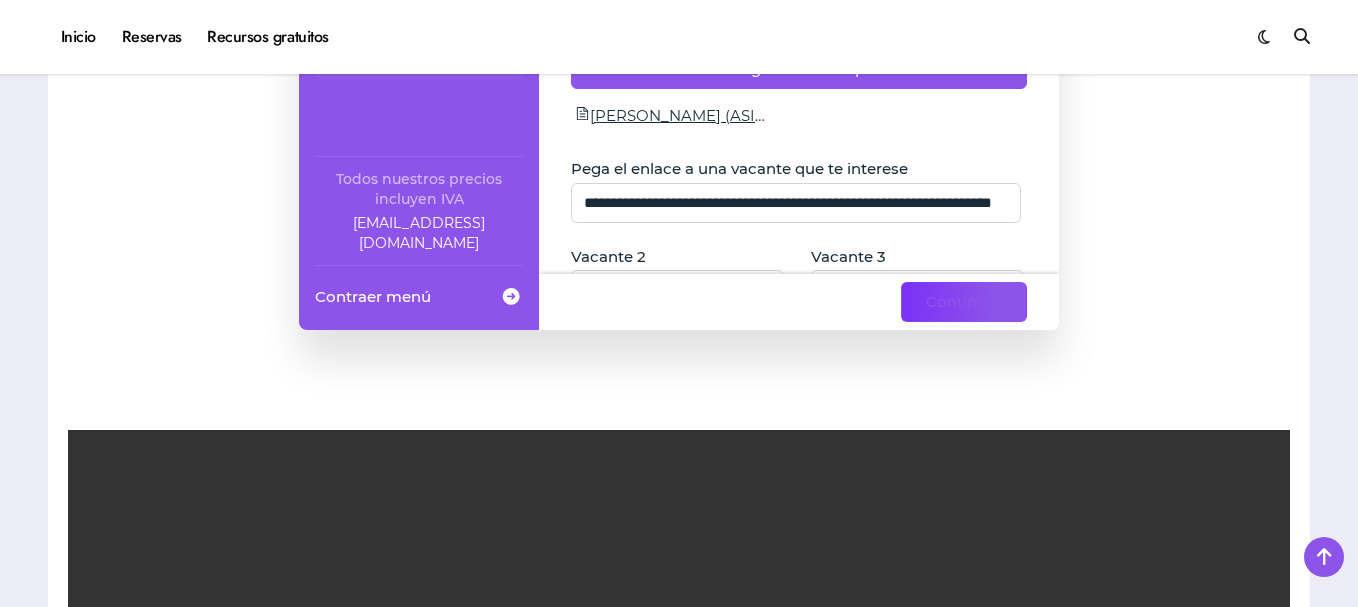 type on "**********" 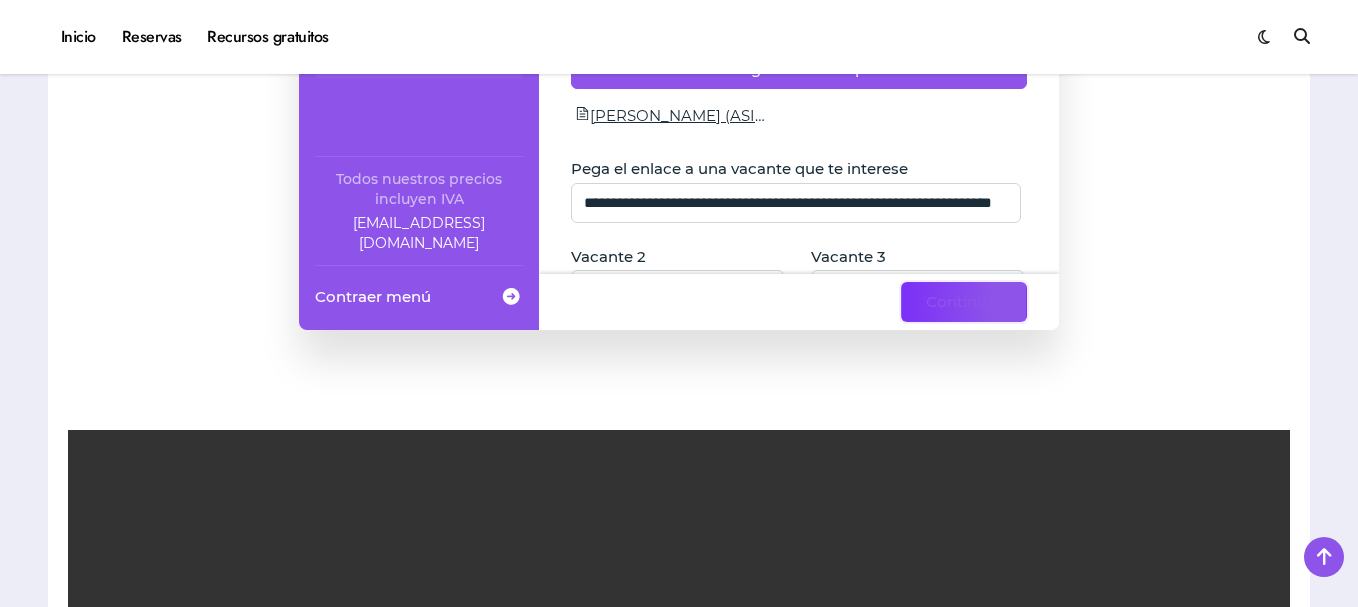 scroll, scrollTop: 0, scrollLeft: 0, axis: both 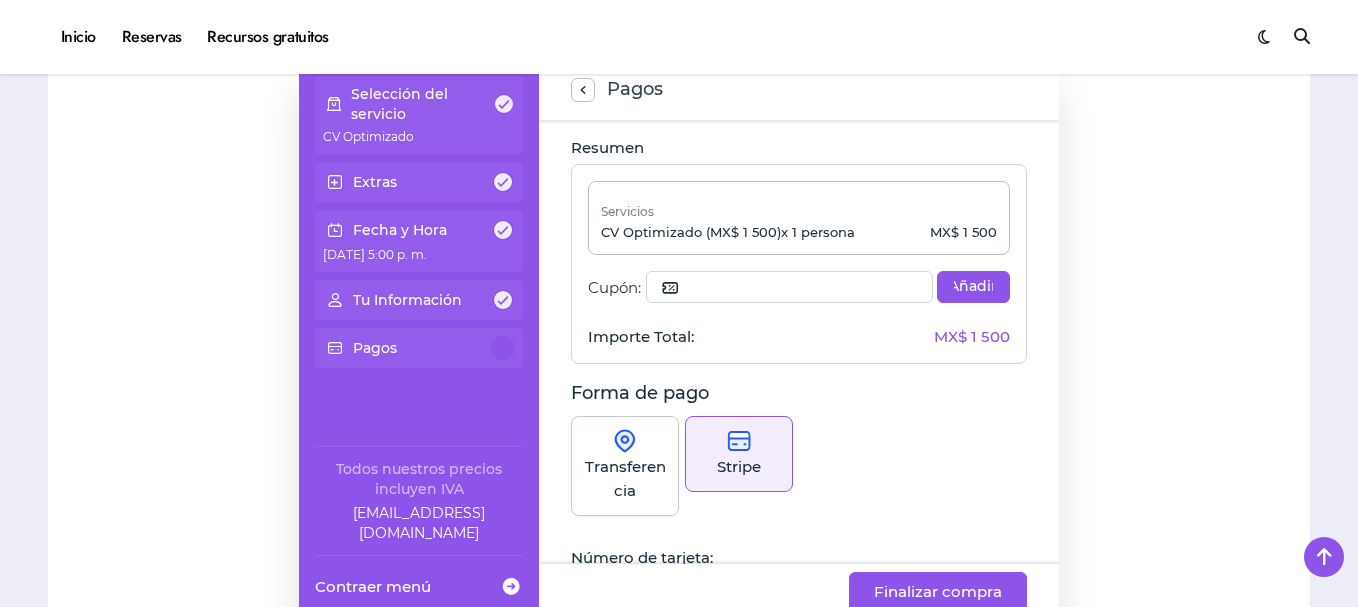 click on "Transferencia" at bounding box center [625, 479] 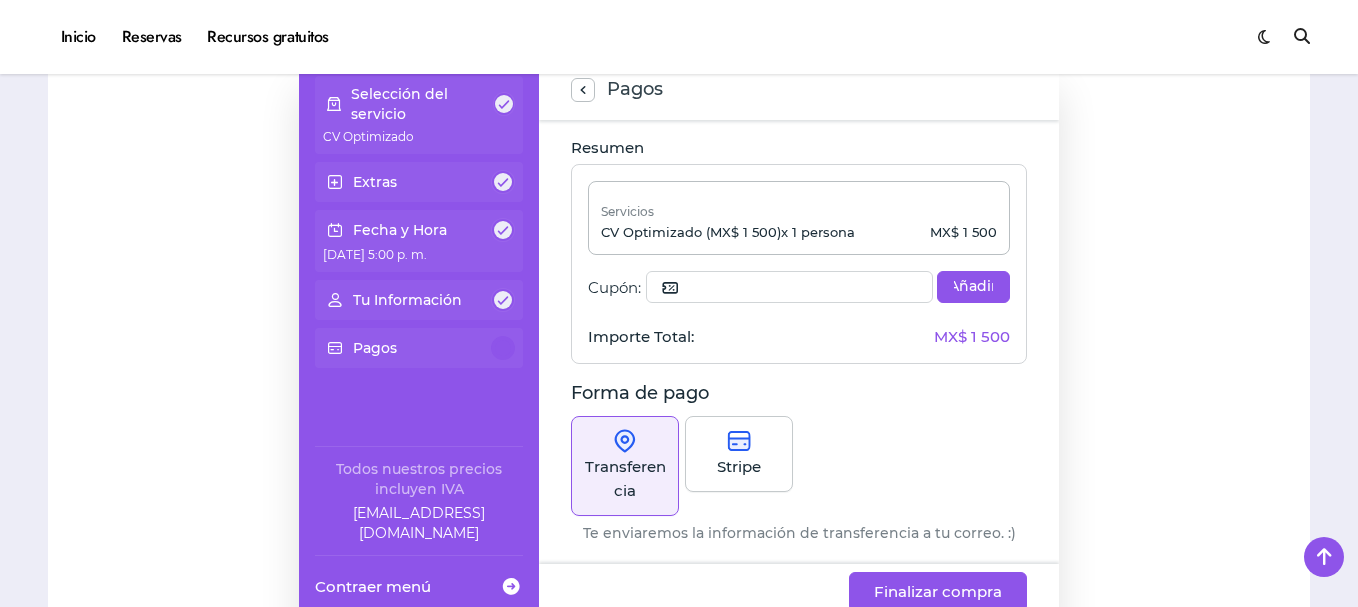 click on "Servicios CV Optimizado (MX$ 1 500)  x 1 persona MX$ 1 500 Cupón: Añadir Límite del cupón alcanzado El número de reservas con el cupón aplicado es  Descuento: MX$ 0 Importe Total: MX$ 1 500" at bounding box center (799, 264) 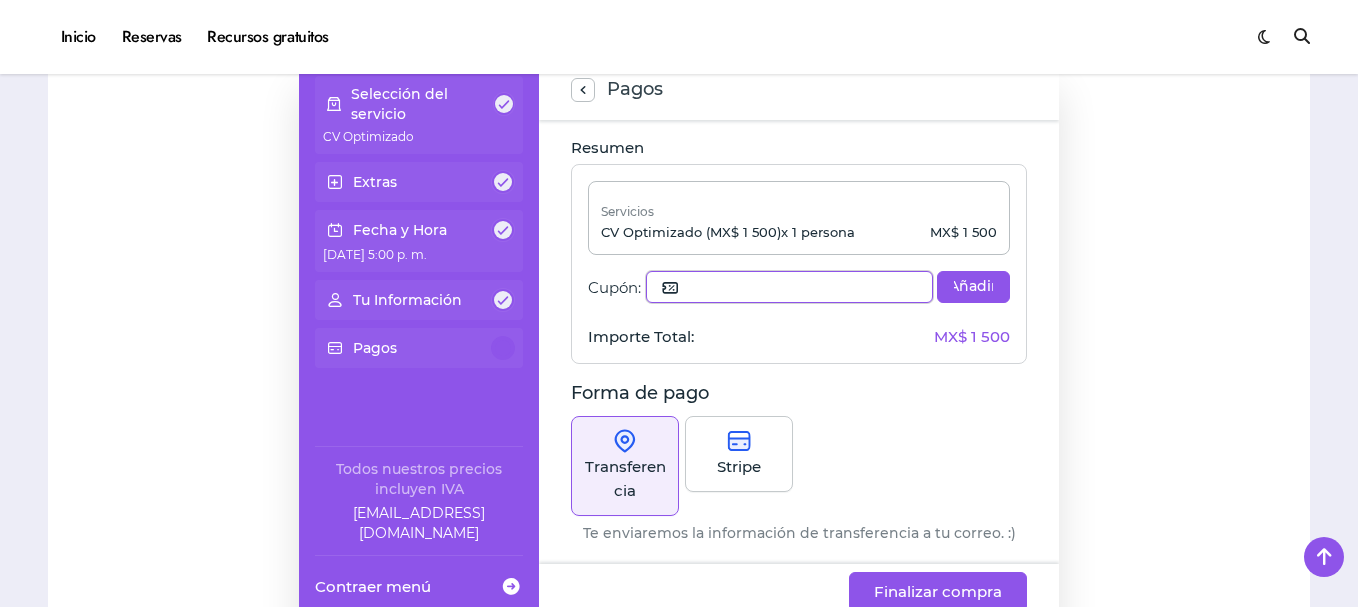click 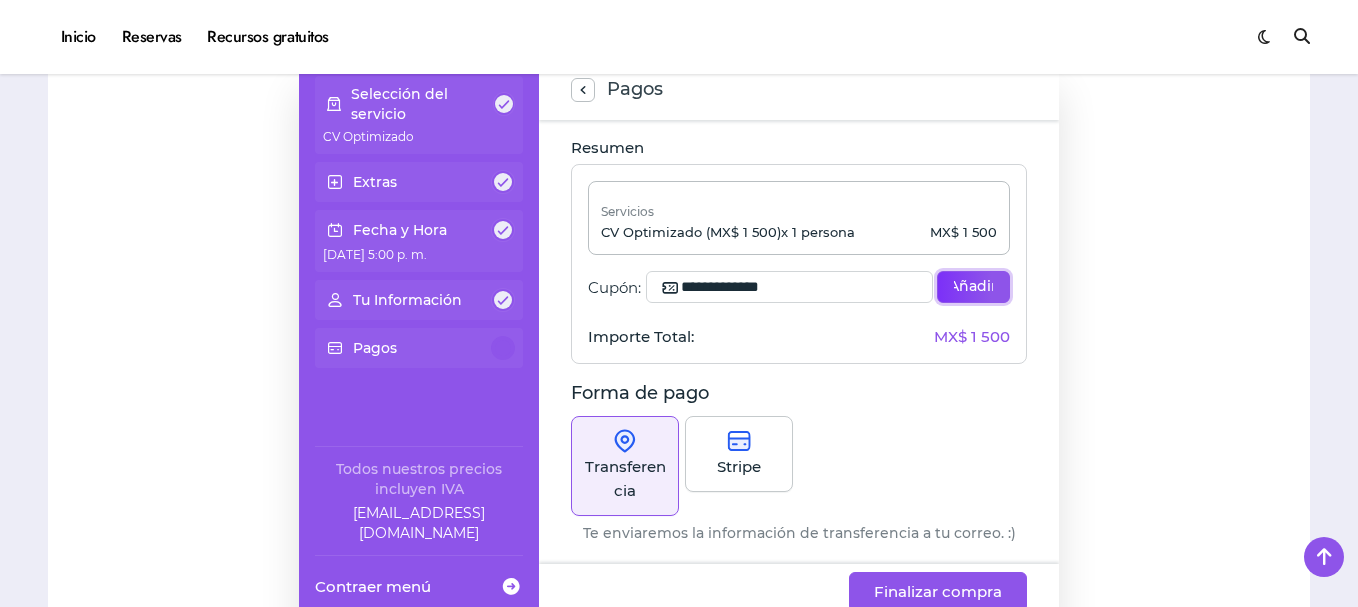 click on "Añadir" at bounding box center [973, 287] 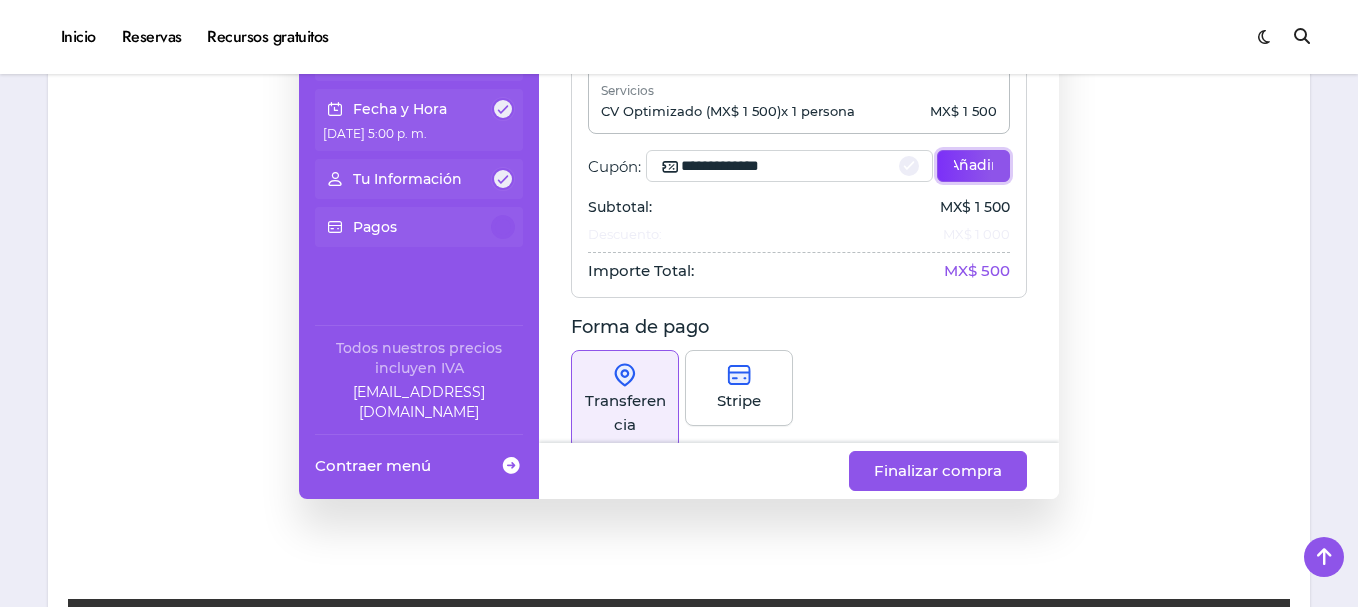 scroll, scrollTop: 672, scrollLeft: 0, axis: vertical 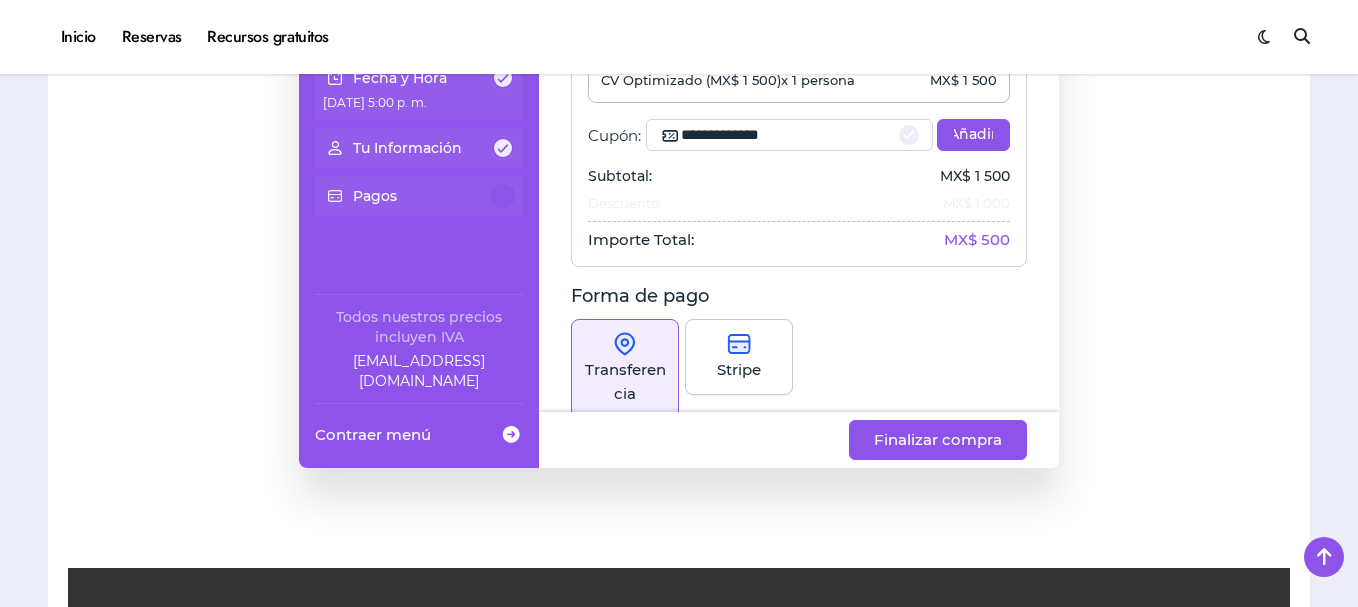 drag, startPoint x: 1060, startPoint y: 334, endPoint x: 1060, endPoint y: 373, distance: 39 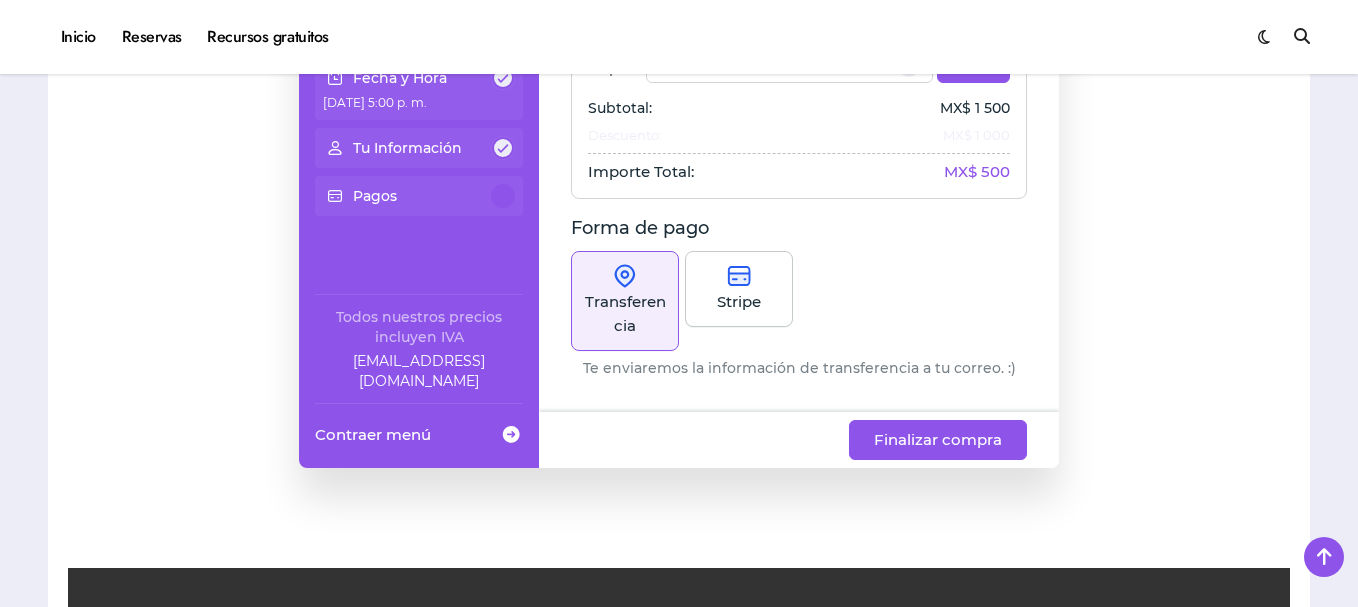 scroll, scrollTop: 75, scrollLeft: 0, axis: vertical 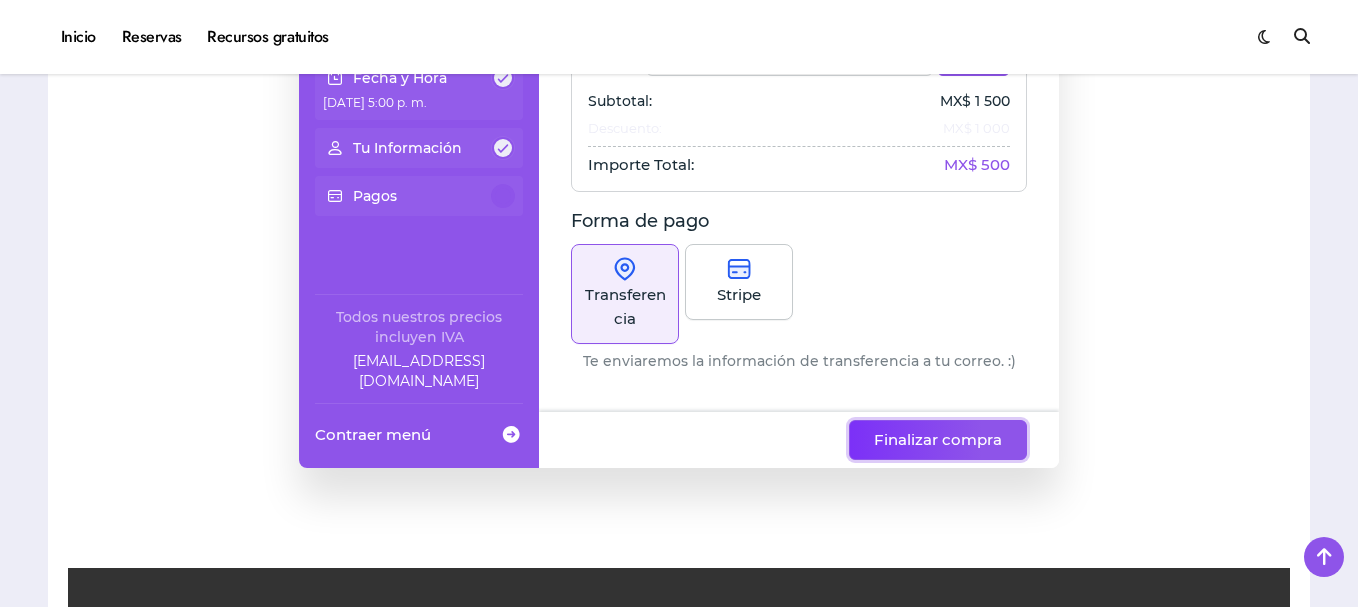 click on "Finalizar compra" at bounding box center [938, 440] 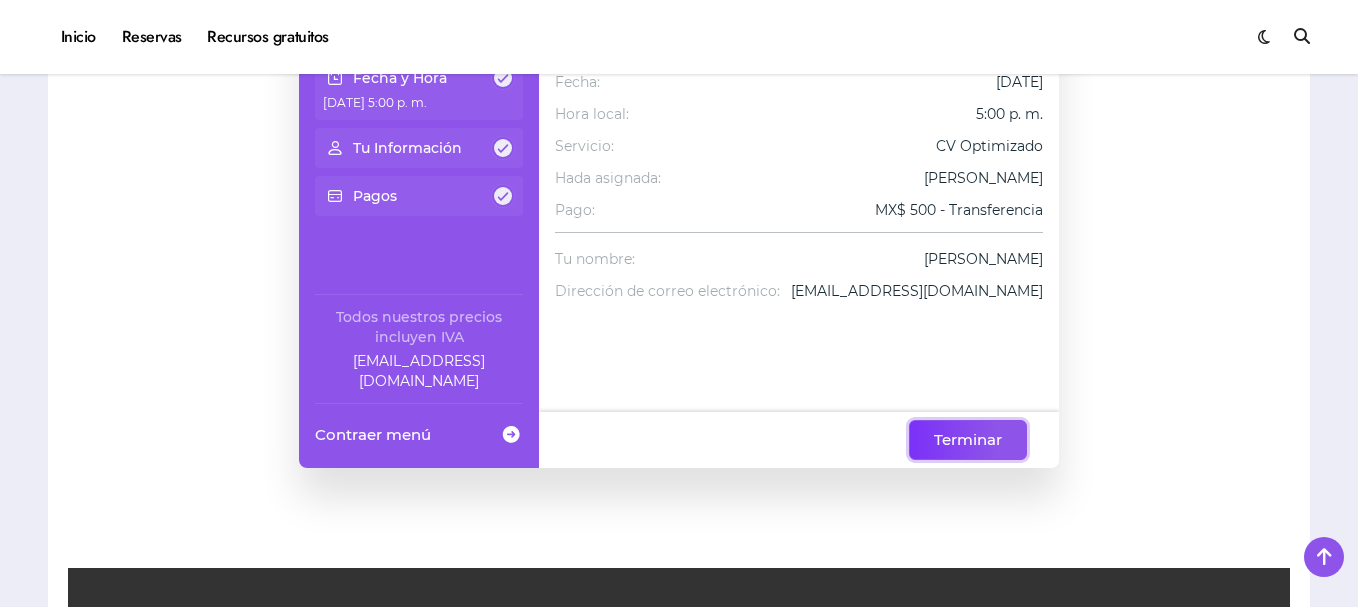 click on "Terminar" at bounding box center [968, 440] 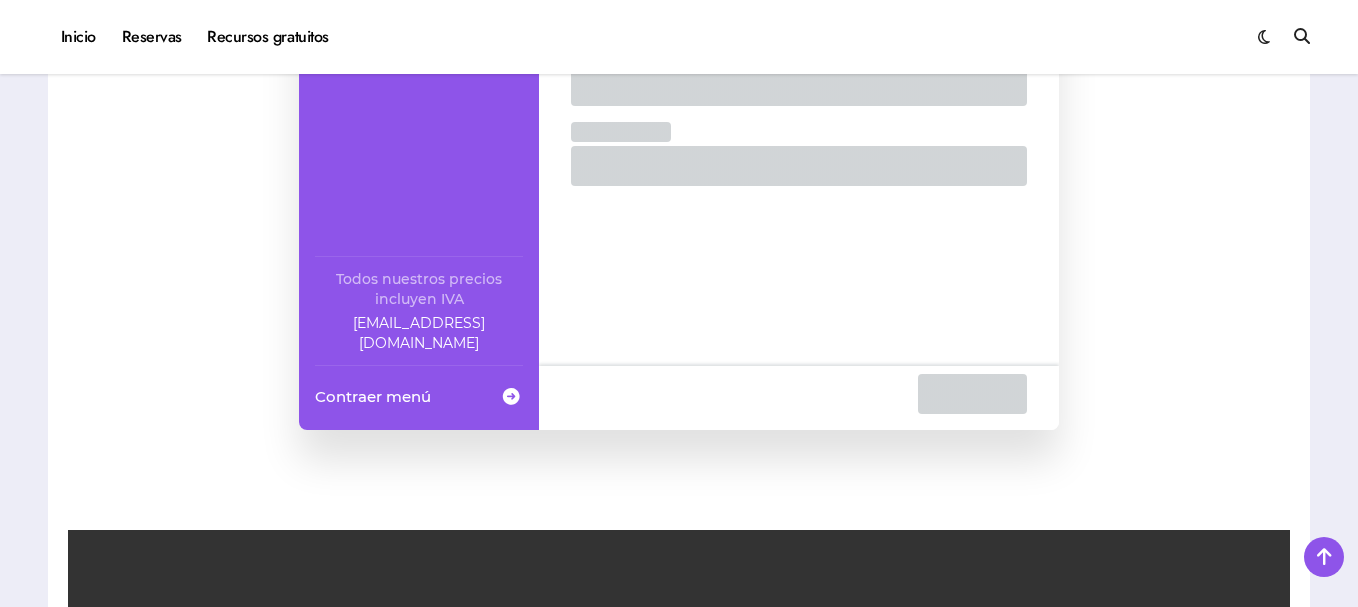 scroll, scrollTop: 1470, scrollLeft: 0, axis: vertical 